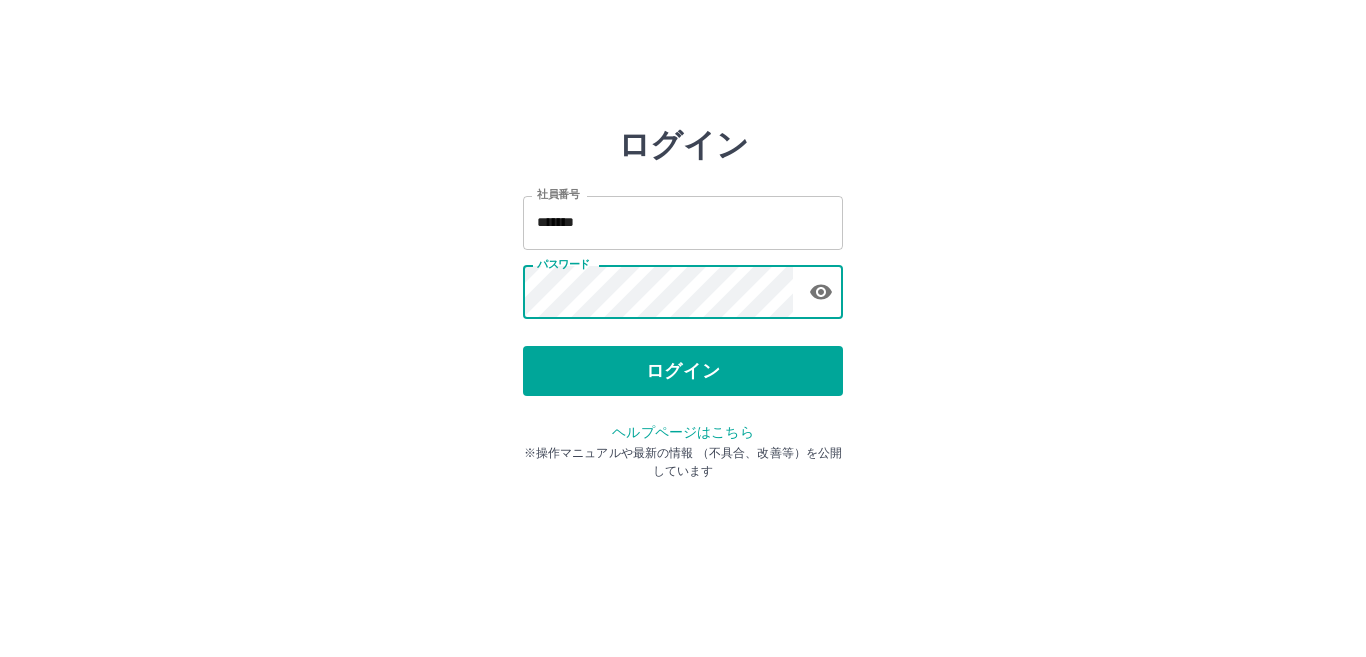 scroll, scrollTop: 0, scrollLeft: 0, axis: both 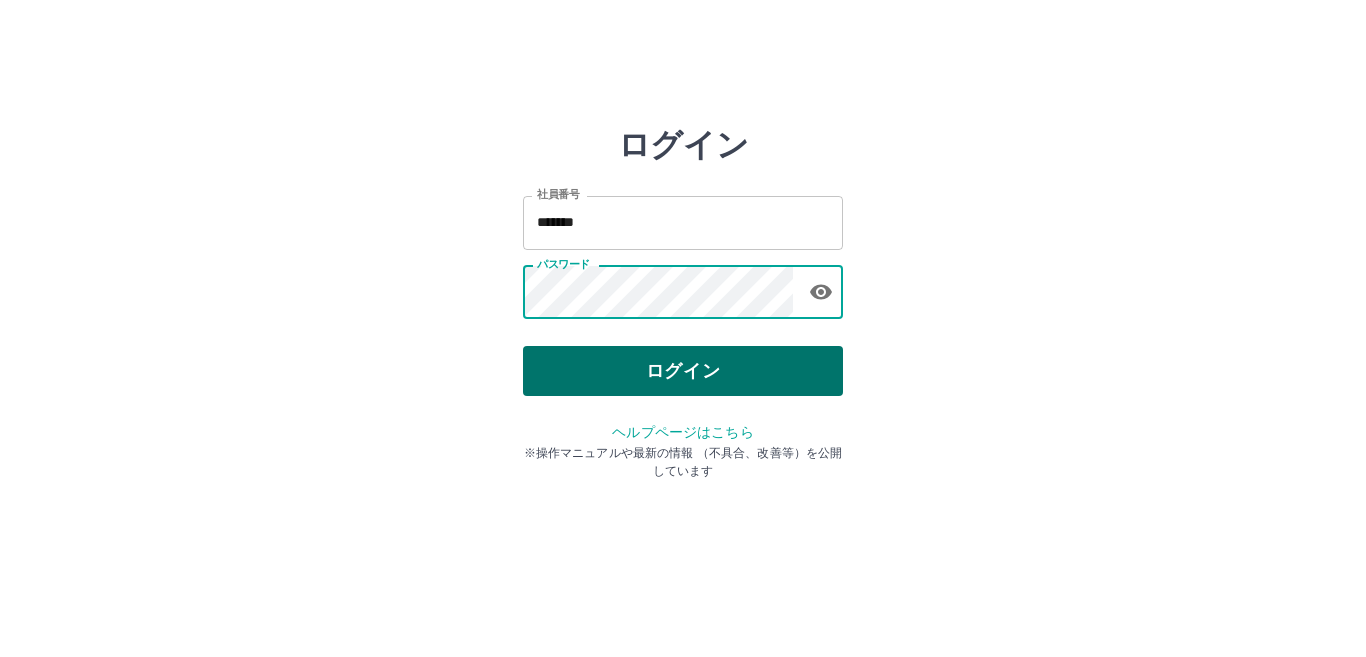 click on "ログイン" at bounding box center (683, 371) 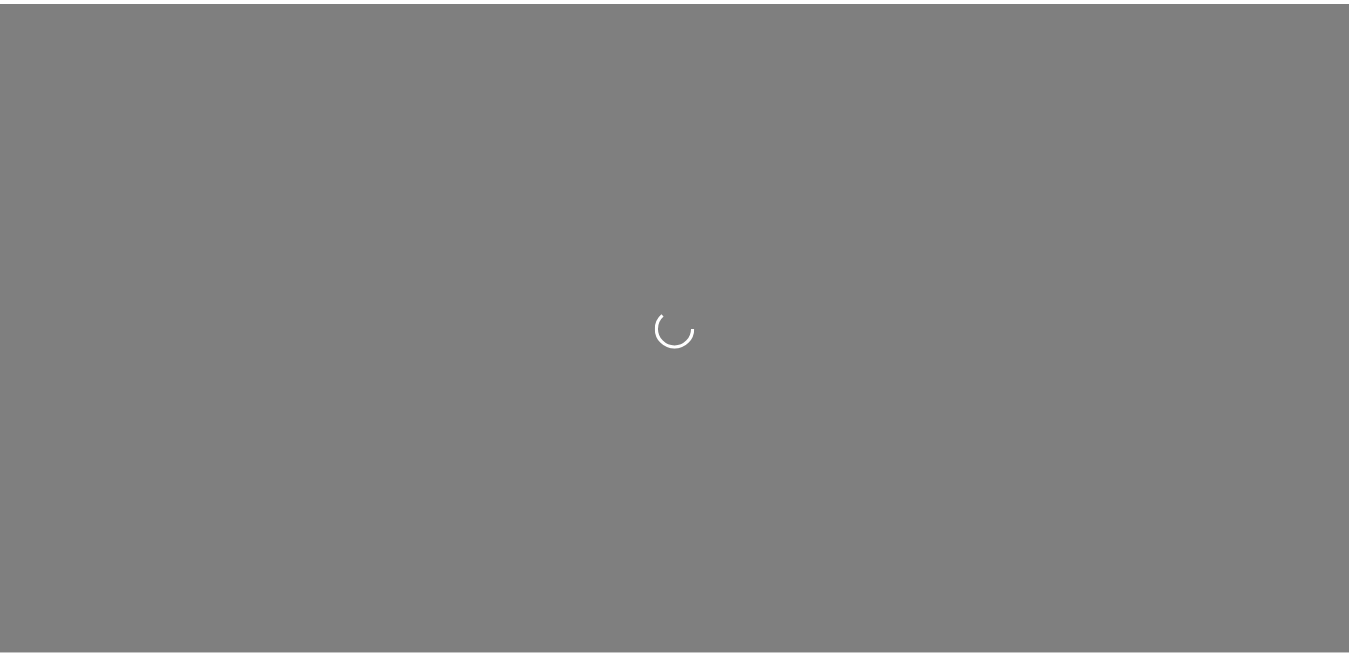 scroll, scrollTop: 0, scrollLeft: 0, axis: both 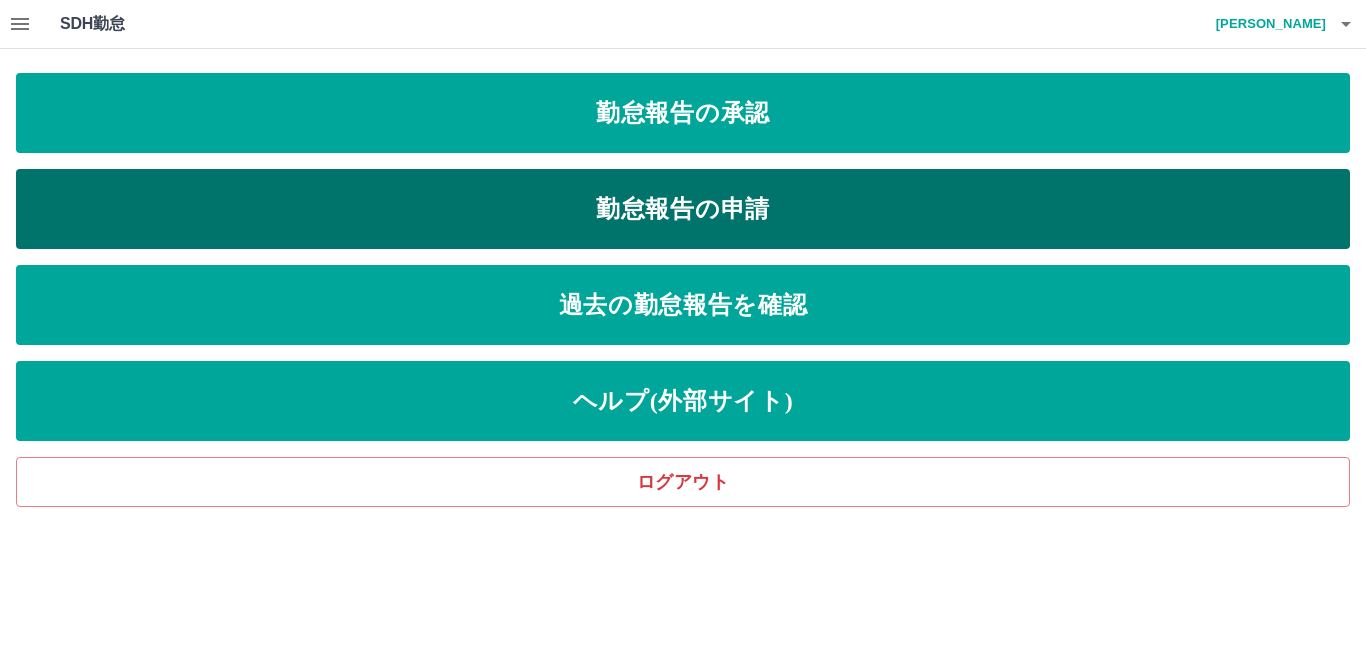 click on "勤怠報告の申請" at bounding box center (683, 209) 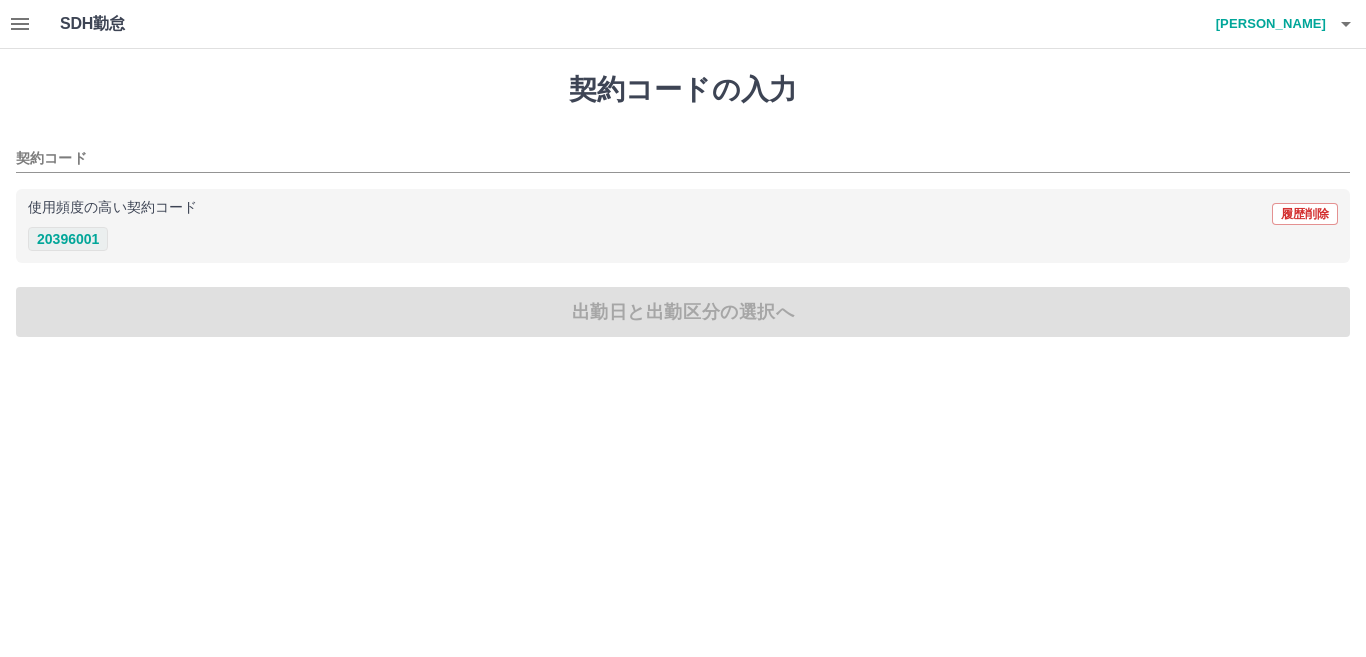 click on "20396001" at bounding box center (68, 239) 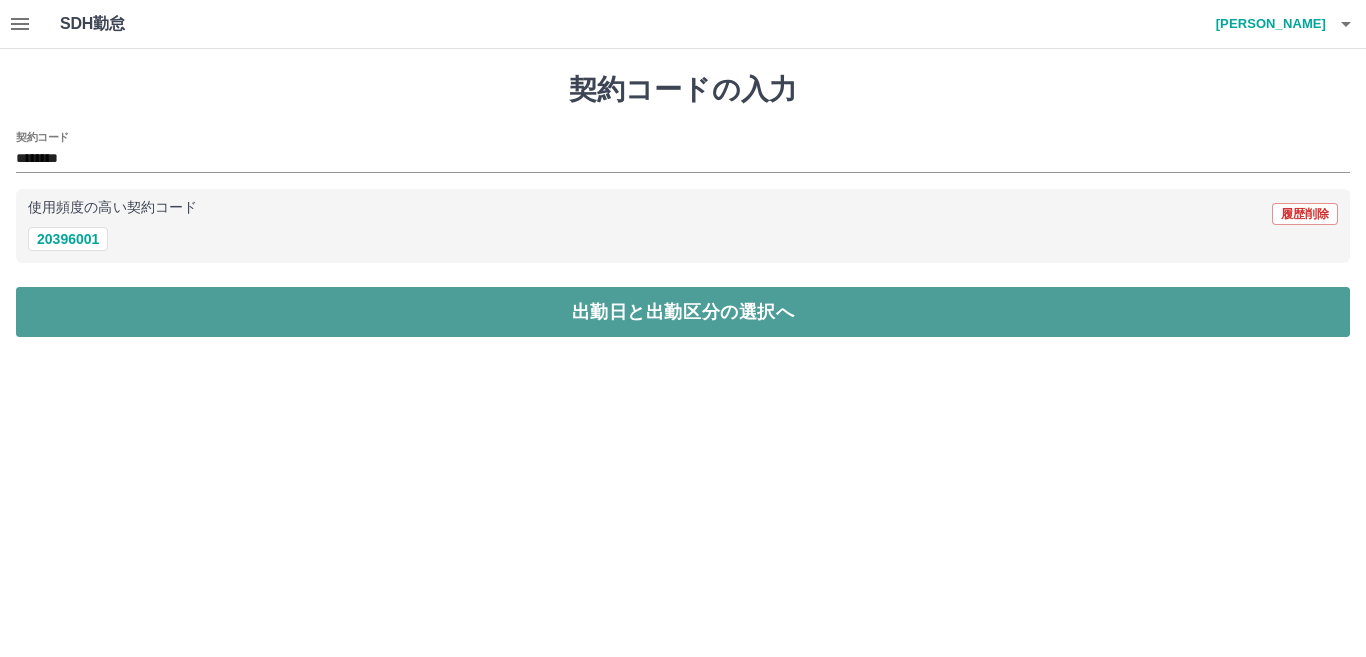 click on "出勤日と出勤区分の選択へ" at bounding box center [683, 312] 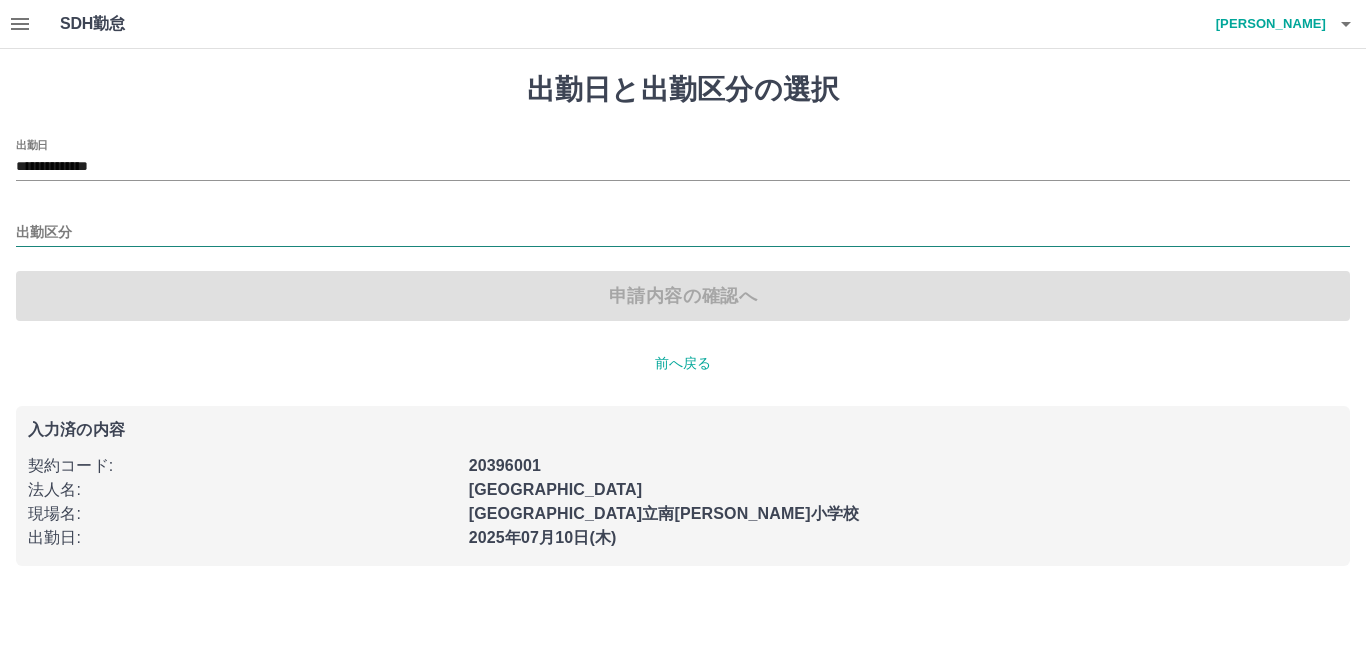 click on "出勤区分" at bounding box center (683, 233) 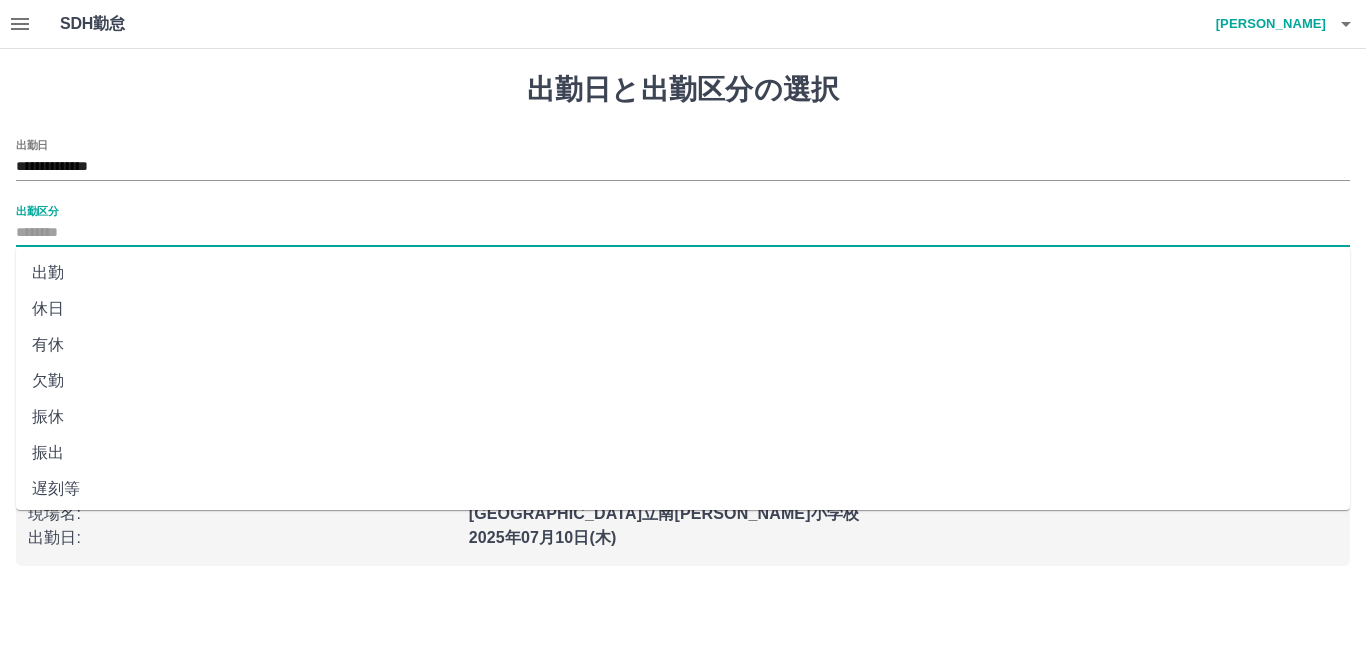 click on "出勤" at bounding box center [683, 273] 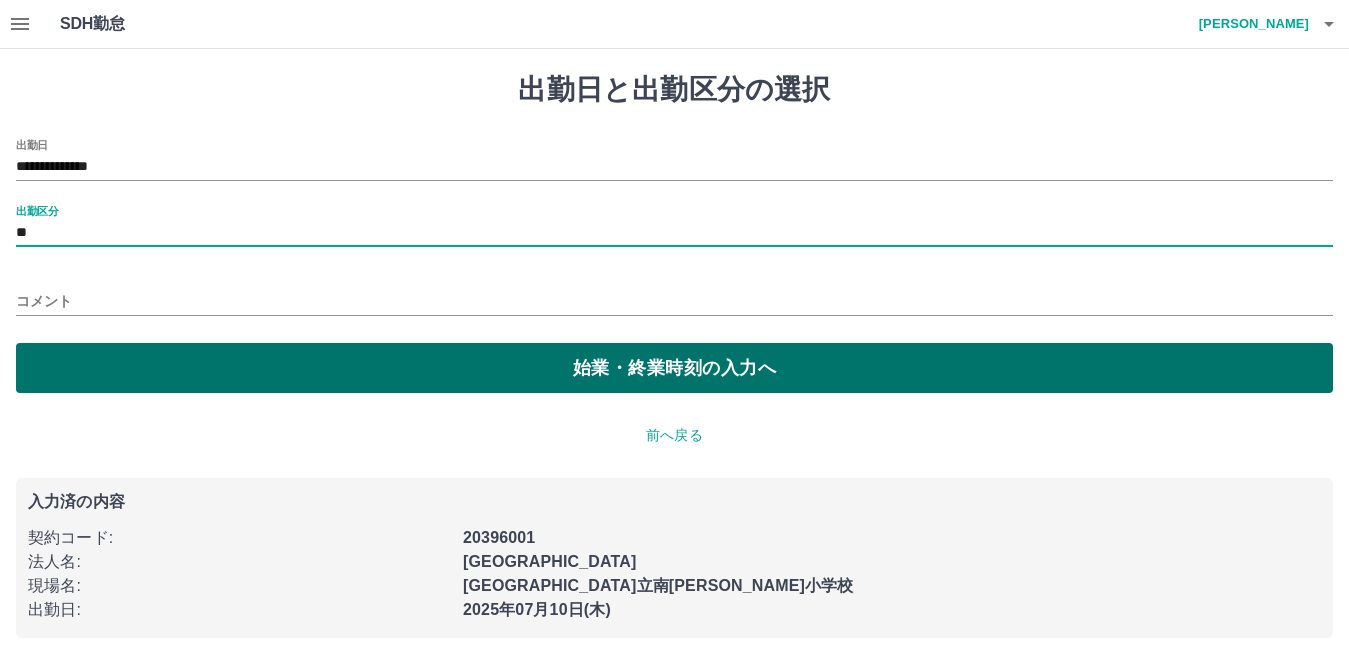 click on "始業・終業時刻の入力へ" at bounding box center (674, 368) 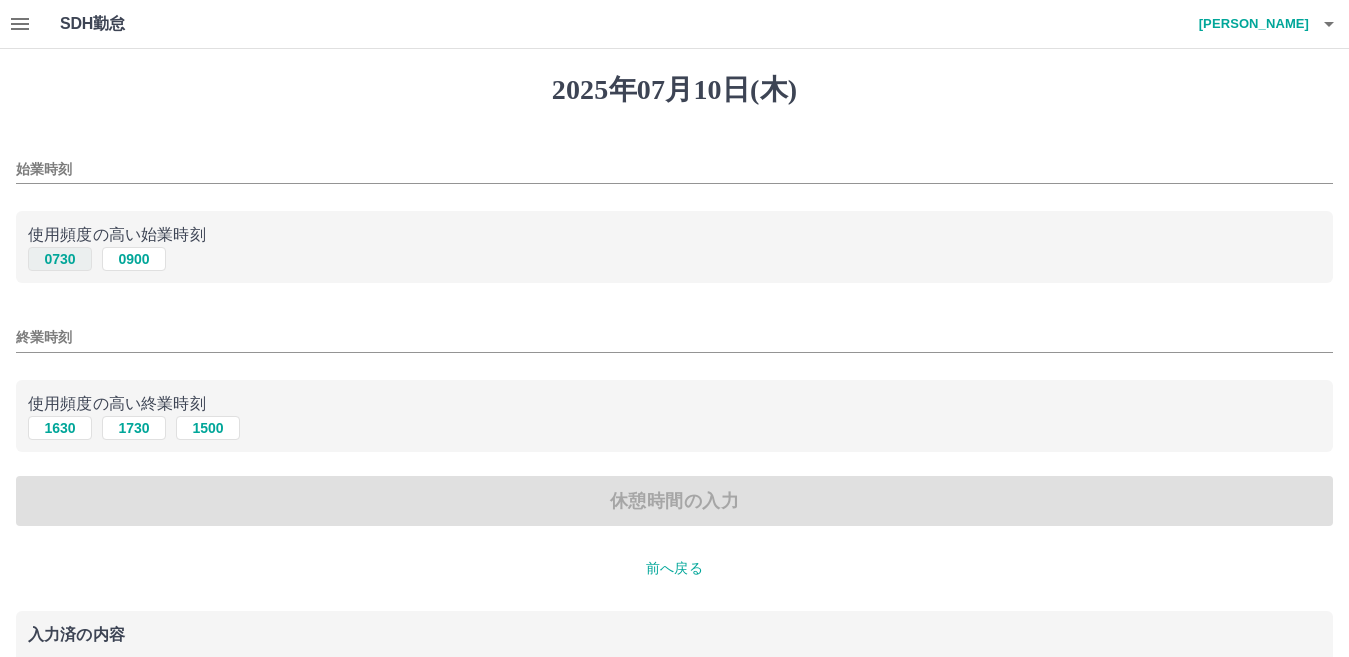 click on "0730" at bounding box center [60, 259] 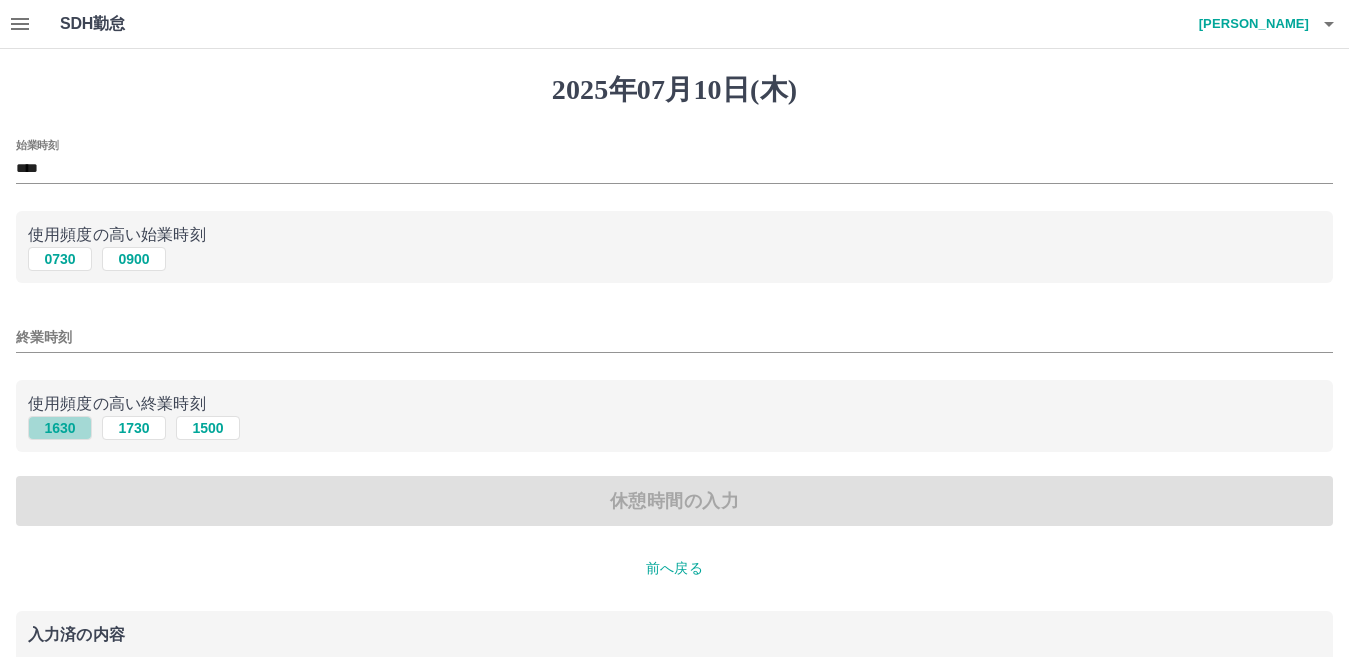 click on "1630" at bounding box center (60, 428) 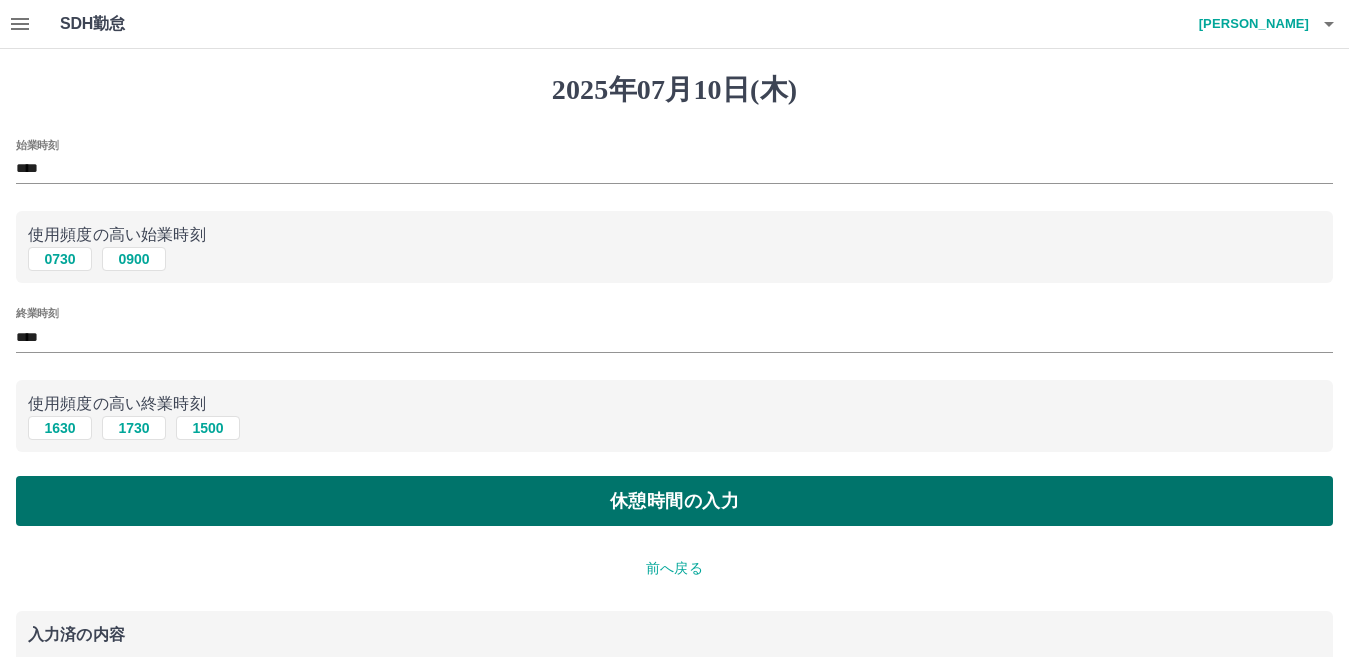 click on "休憩時間の入力" at bounding box center [674, 501] 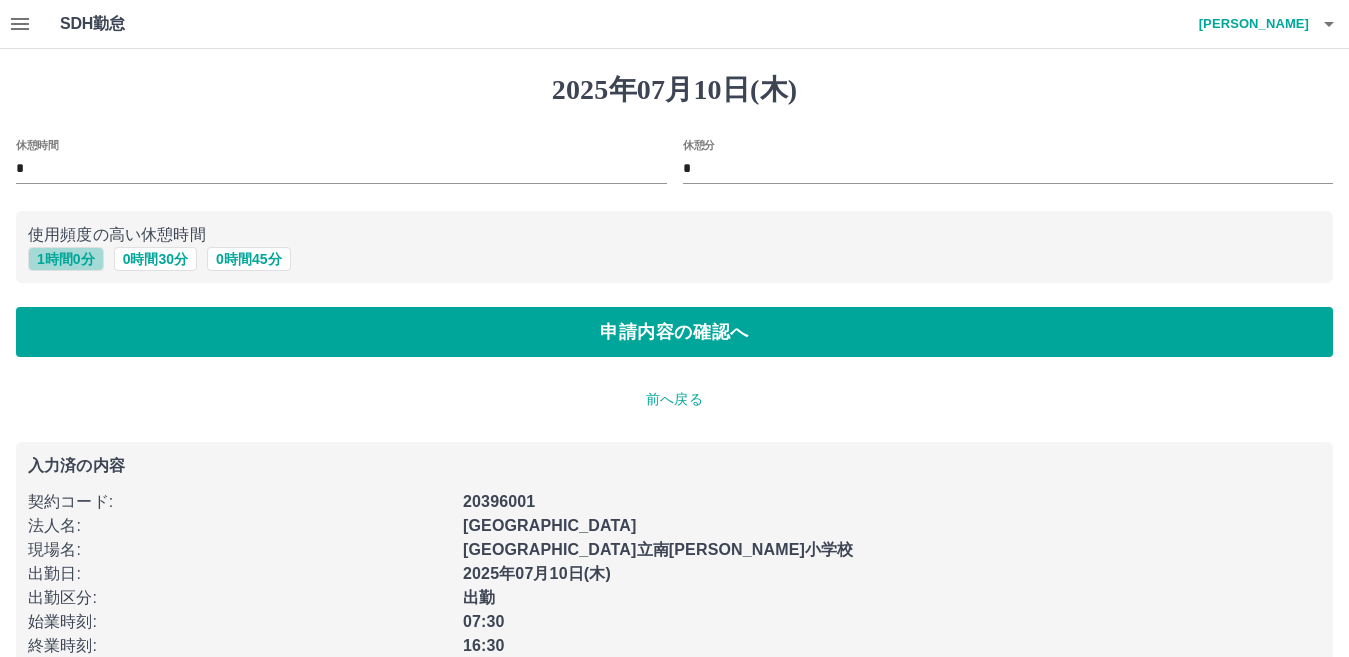 click on "1 時間 0 分" at bounding box center [66, 259] 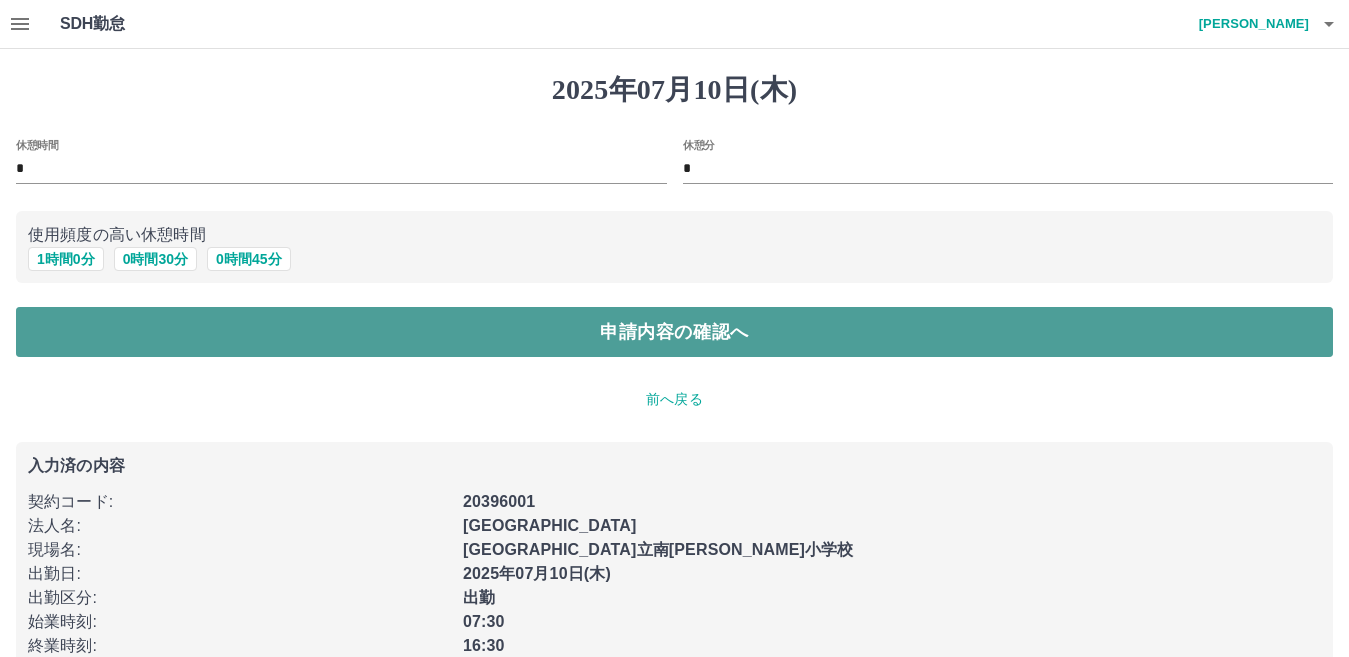 click on "申請内容の確認へ" at bounding box center (674, 332) 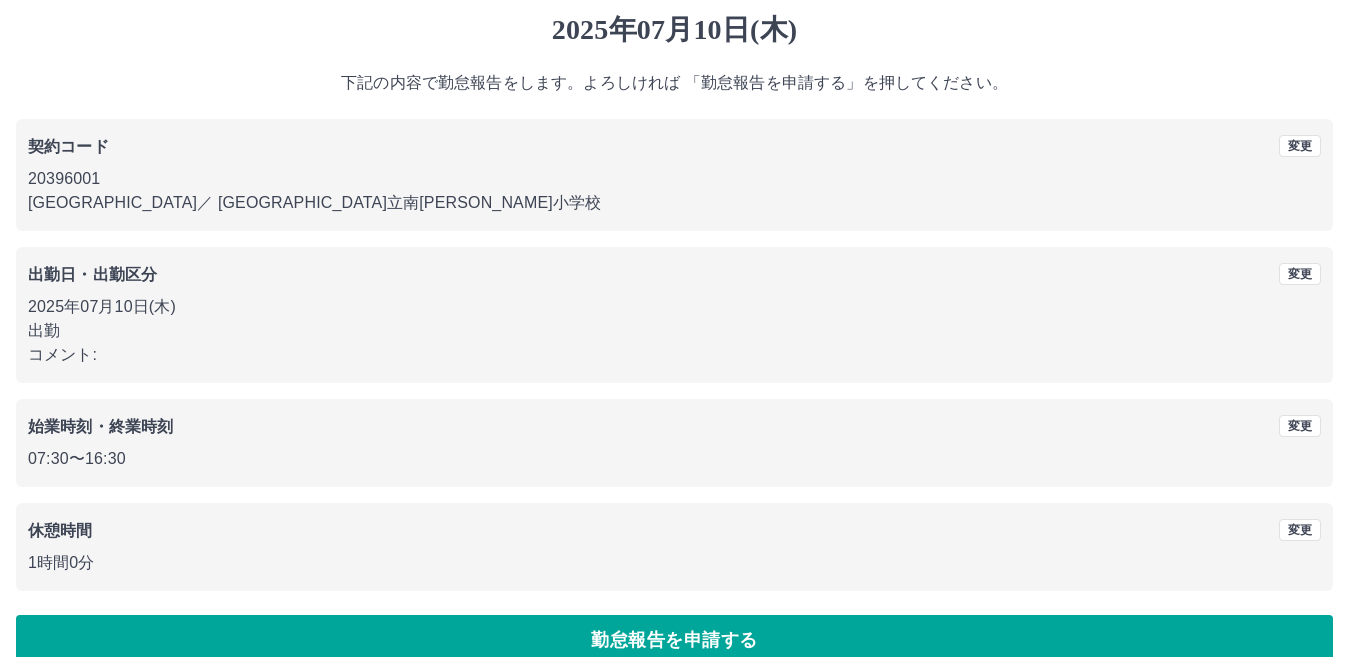 scroll, scrollTop: 92, scrollLeft: 0, axis: vertical 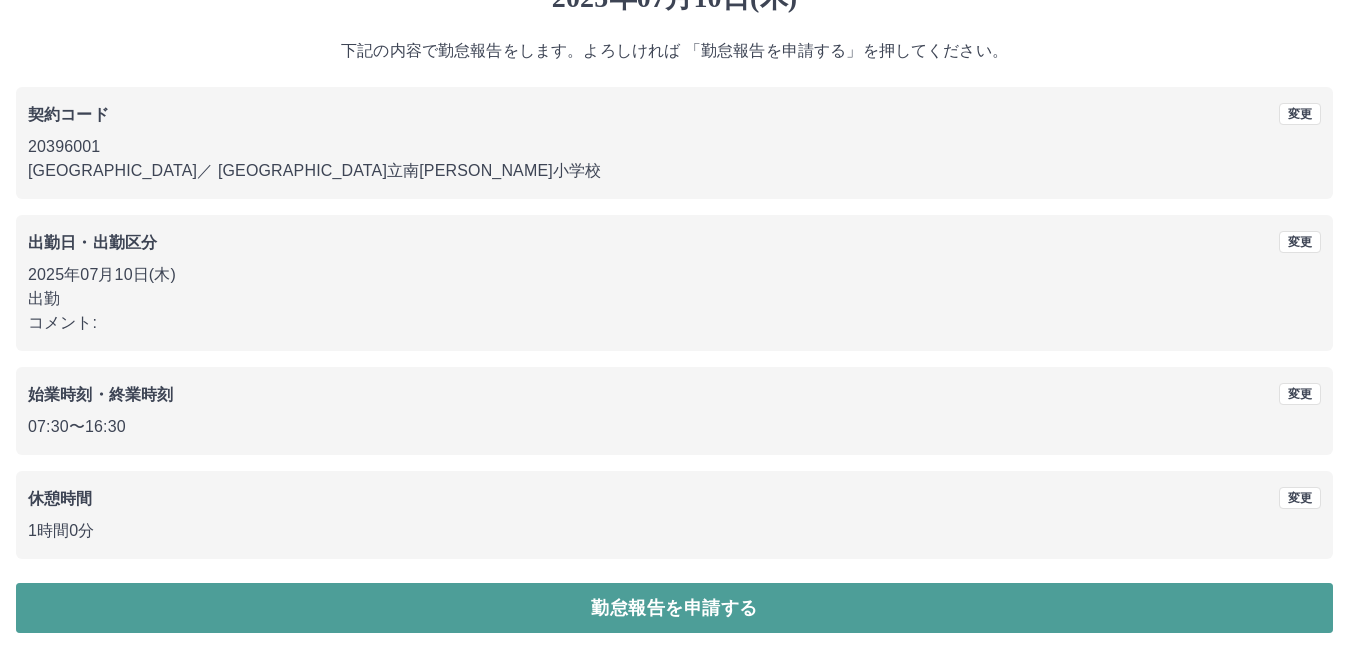 click on "勤怠報告を申請する" at bounding box center (674, 608) 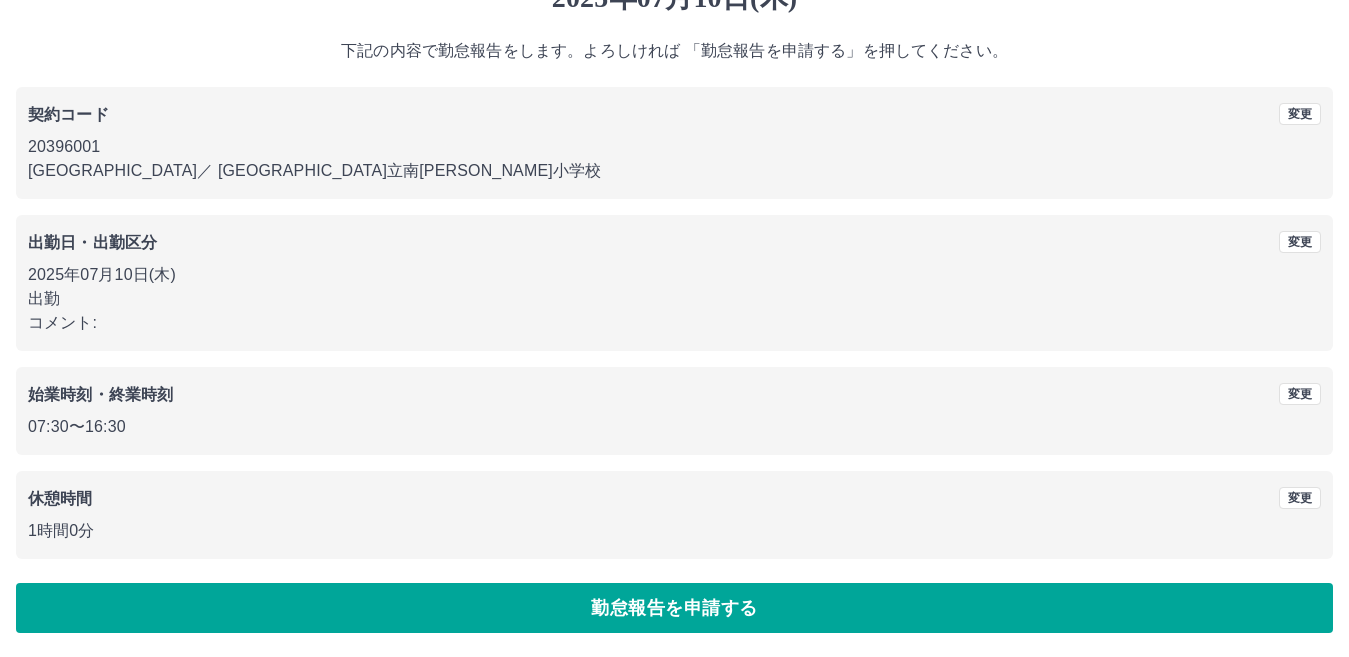 scroll, scrollTop: 0, scrollLeft: 0, axis: both 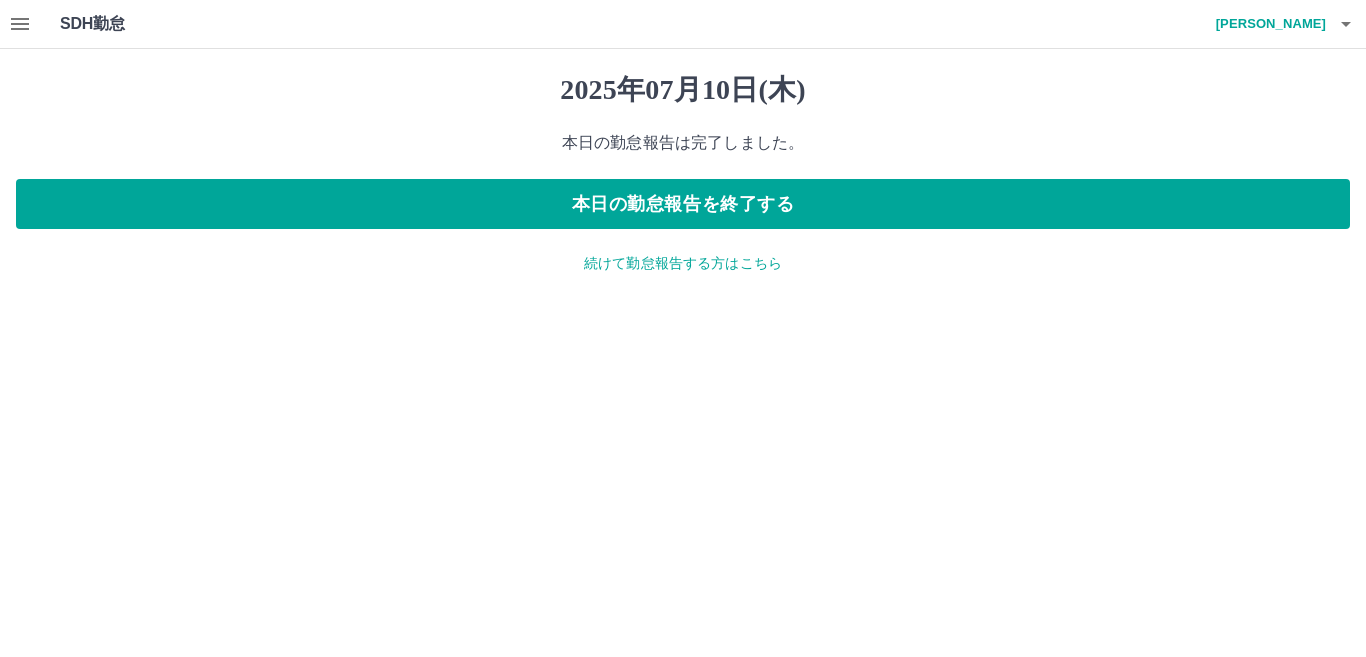 click 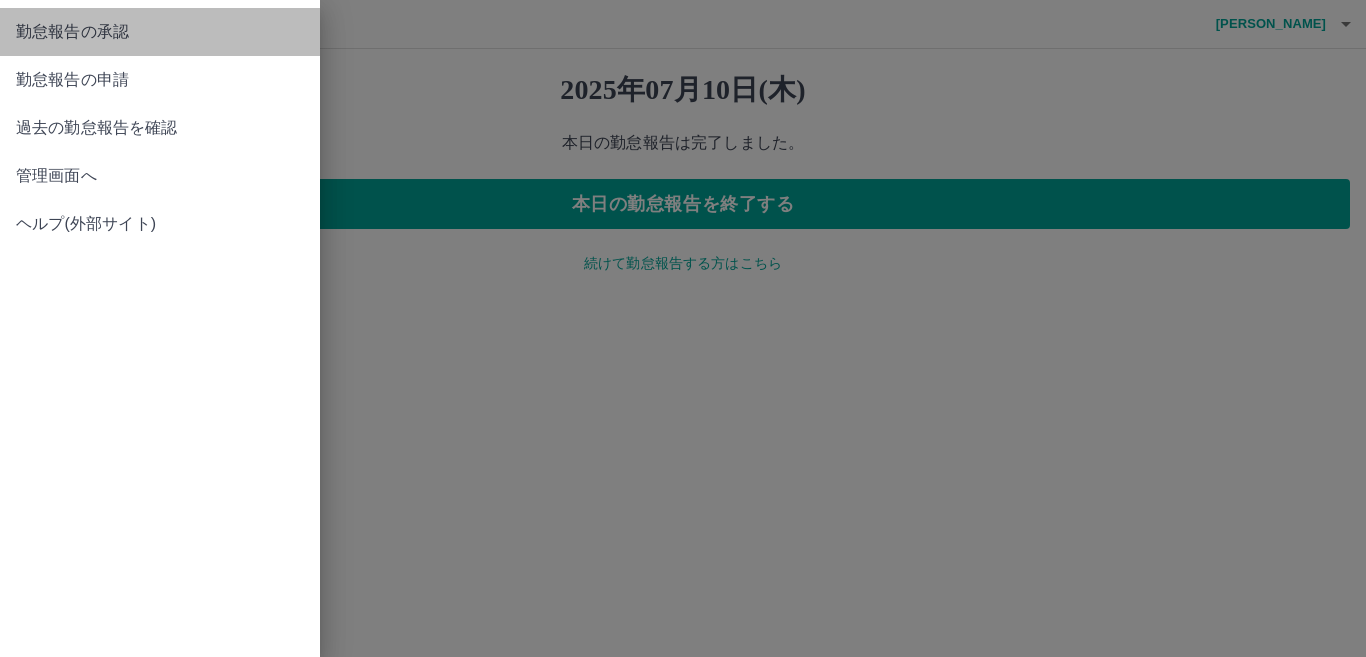 click on "勤怠報告の承認" at bounding box center [160, 32] 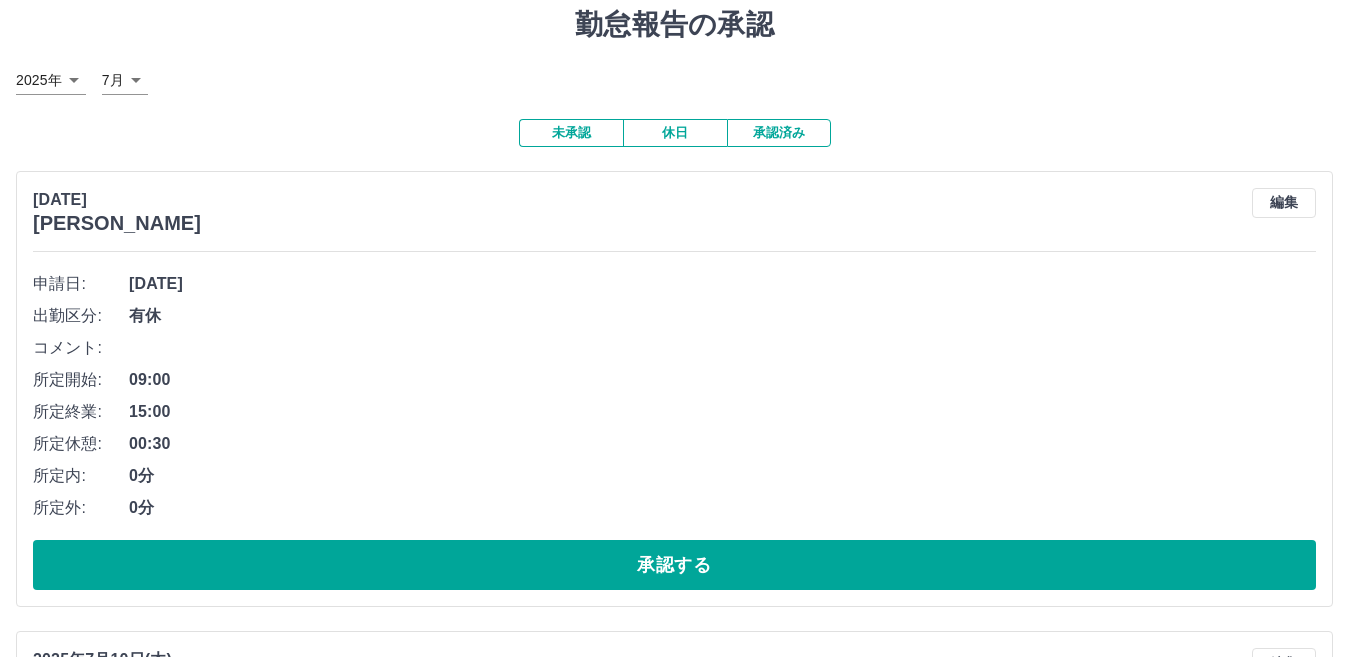 scroll, scrollTop: 100, scrollLeft: 0, axis: vertical 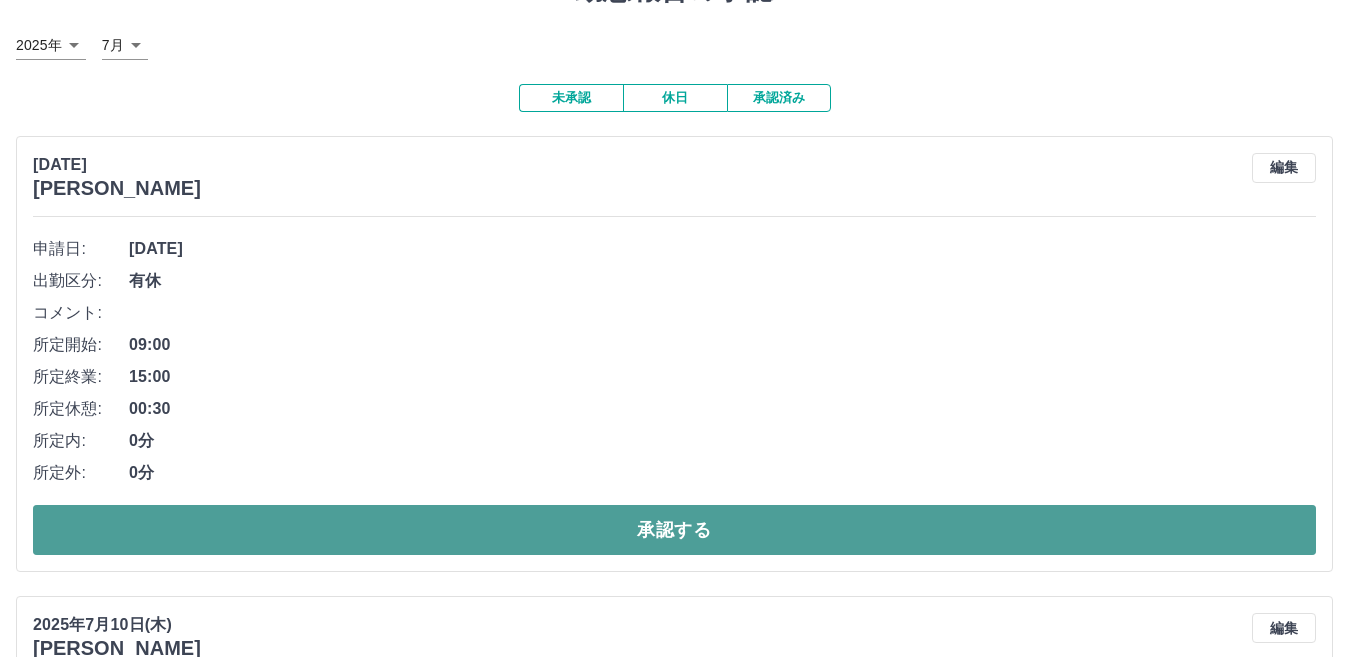 click on "承認する" at bounding box center [674, 530] 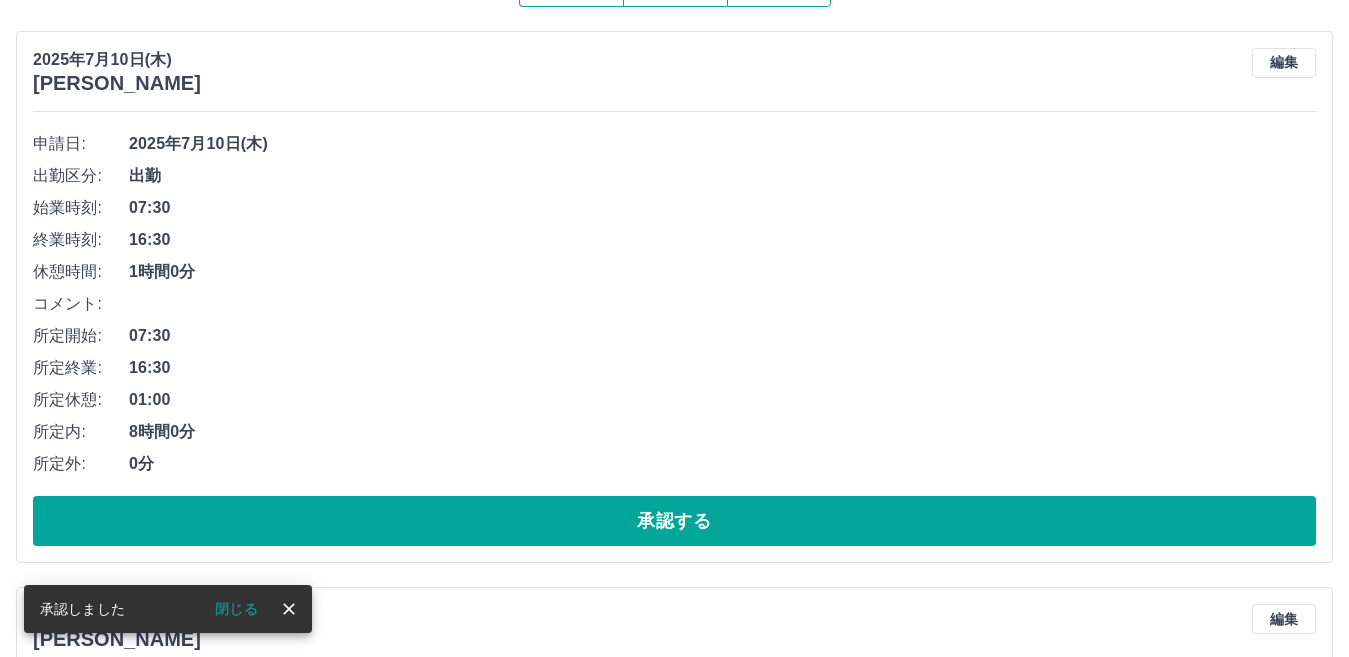 scroll, scrollTop: 240, scrollLeft: 0, axis: vertical 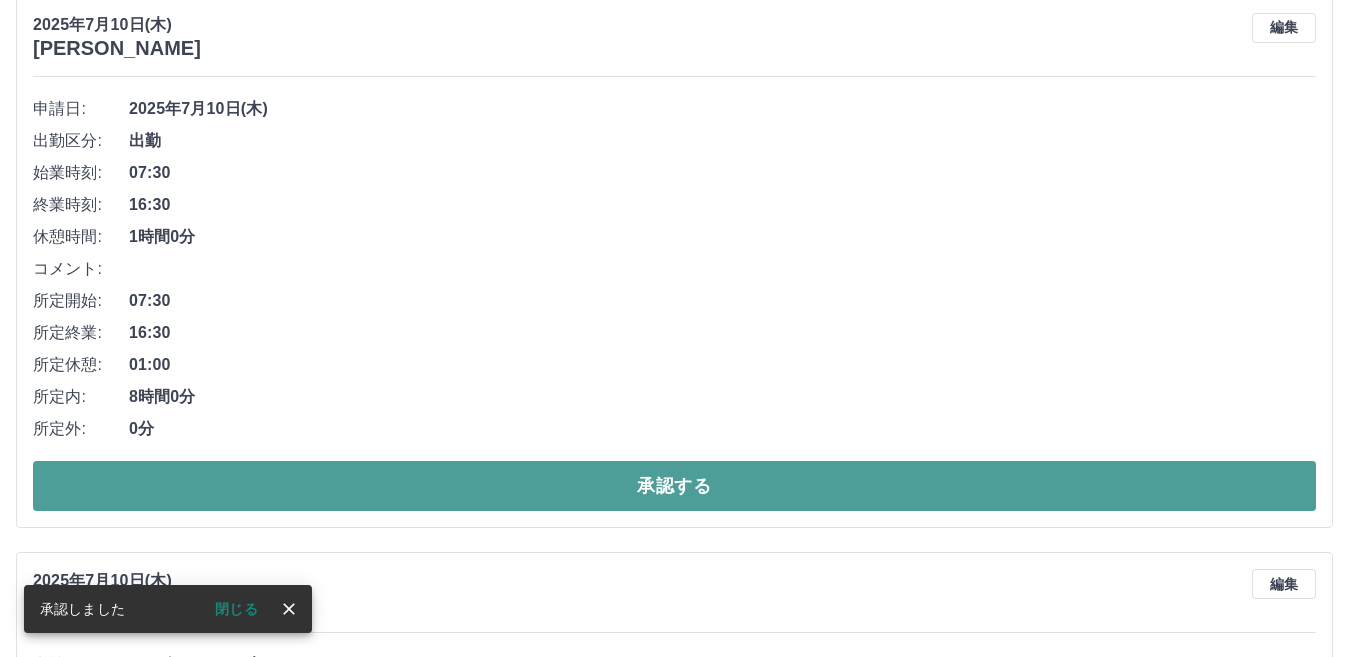 click on "承認する" at bounding box center [674, 486] 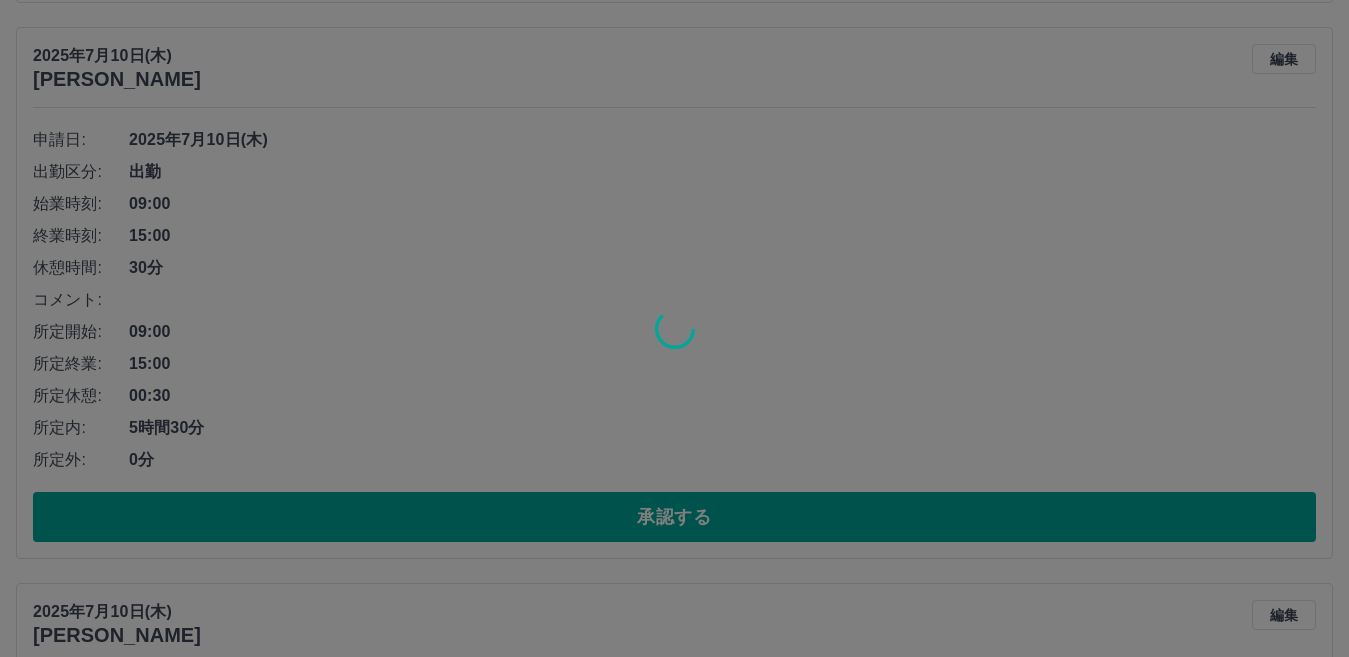 scroll, scrollTop: 840, scrollLeft: 0, axis: vertical 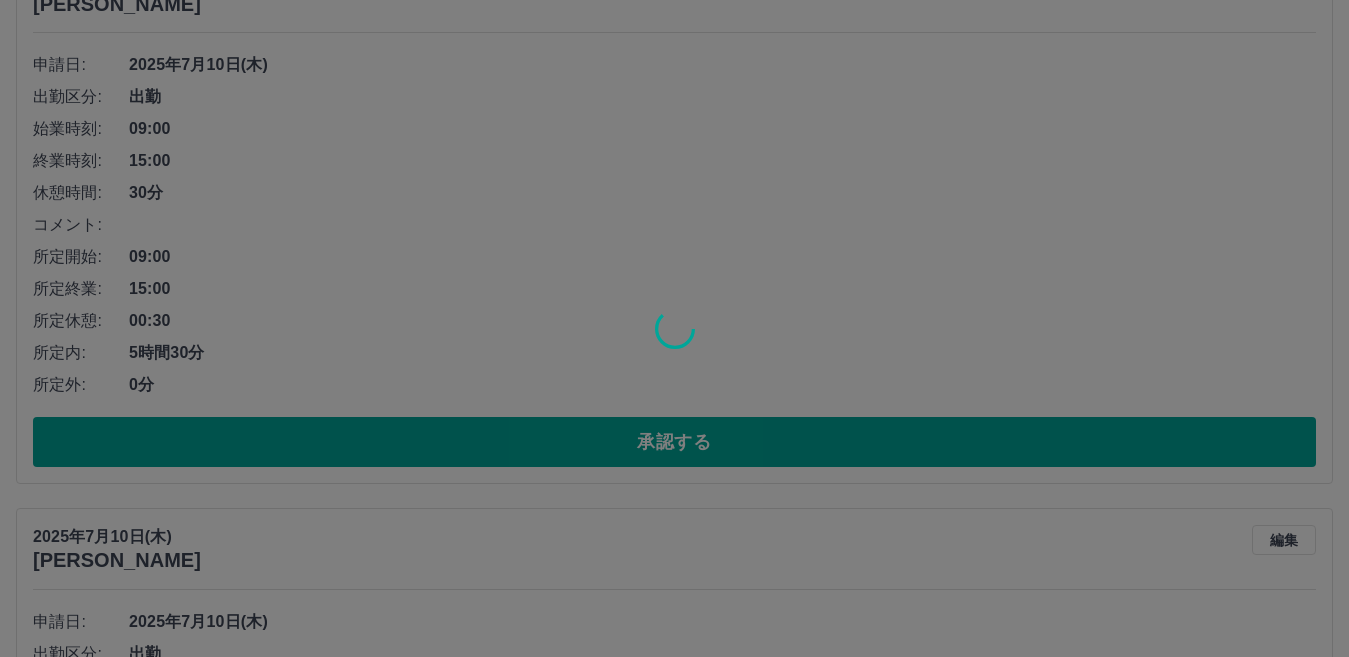 click at bounding box center (674, 328) 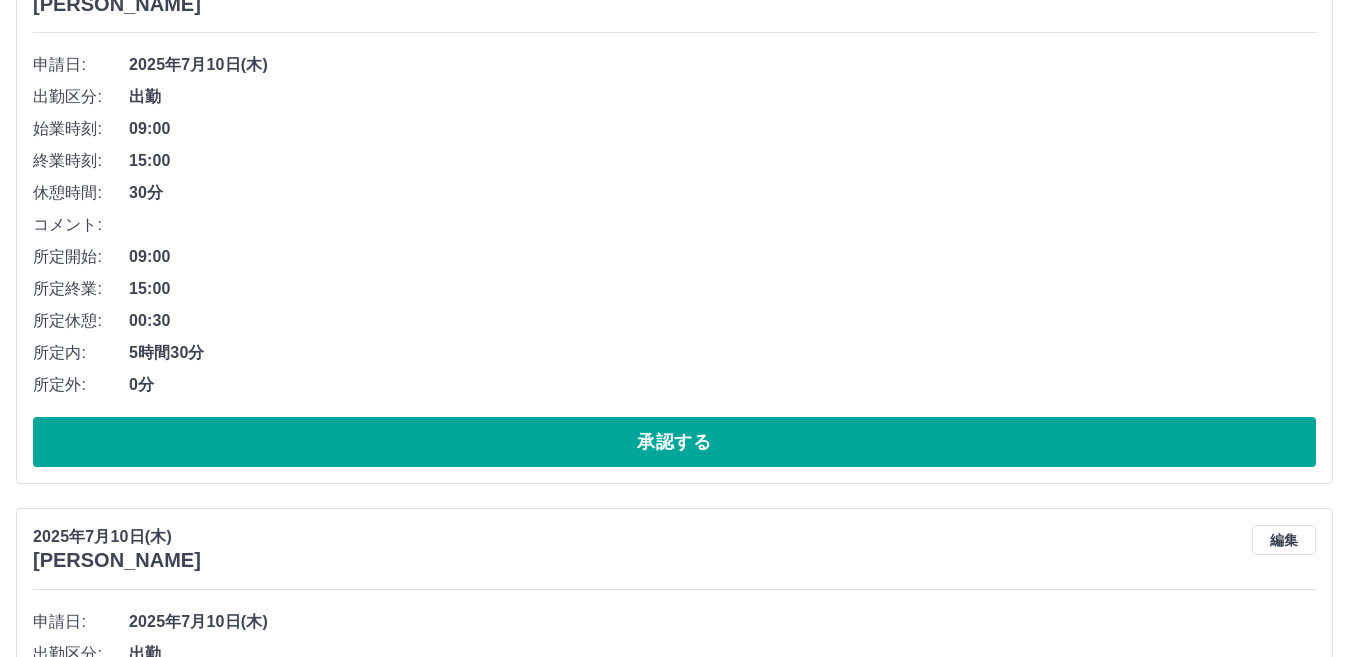 click on "SDH勤怠 [PERSON_NAME] 勤怠報告の承認 [DATE] **** 7月 * 未承認 休日 承認済み [DATE] [PERSON_NAME] 編集 申請日: [DATE] 出勤区分: 出勤 始業時刻: 07:30 終業時刻: 16:30 休憩時間: 1時間0分 コメント: 所定開始: 07:30 所定終業: 16:30 所定休憩: 01:00 所定内: 8時間0分 所定外: 0分 承認する [DATE] [PERSON_NAME] 編集 申請日: [DATE] 出勤区分: 出勤 始業時刻: 09:00 終業時刻: 15:00 休憩時間: 30分 コメント: 所定開始: 09:00 所定終業: 15:00 所定休憩: 00:30 所定内: 5時間30分 所定外: 0分 承認する [DATE] [PERSON_NAME] 編集 申請日: [DATE] 出勤区分: 出勤 始業時刻: 09:00 終業時刻: 15:00 休憩時間: 30分 コメント: 所定開始: 09:00 所定終業: 15:00 所定休憩: 00:30 所定内: 5時間30分 所定外: 0分 承認する [DATE] [PERSON_NAME] 編集 申請日: 0分" at bounding box center [674, 1455] 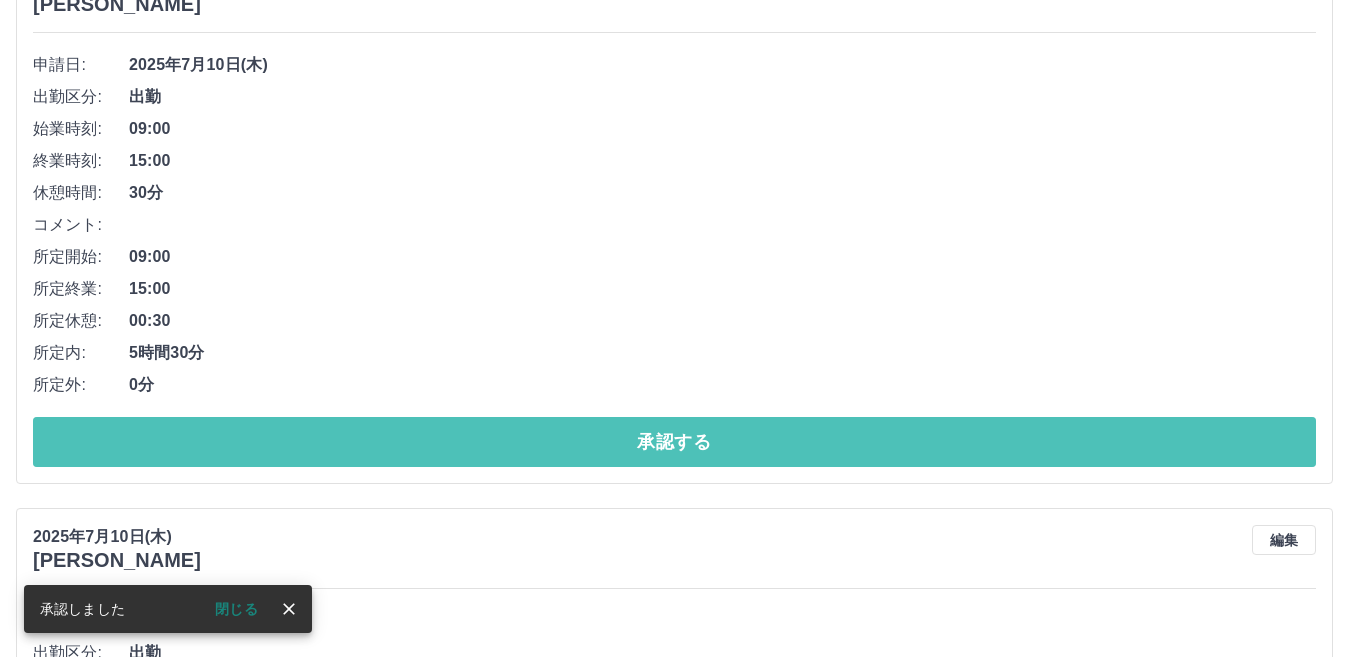 click on "承認する" at bounding box center [674, 442] 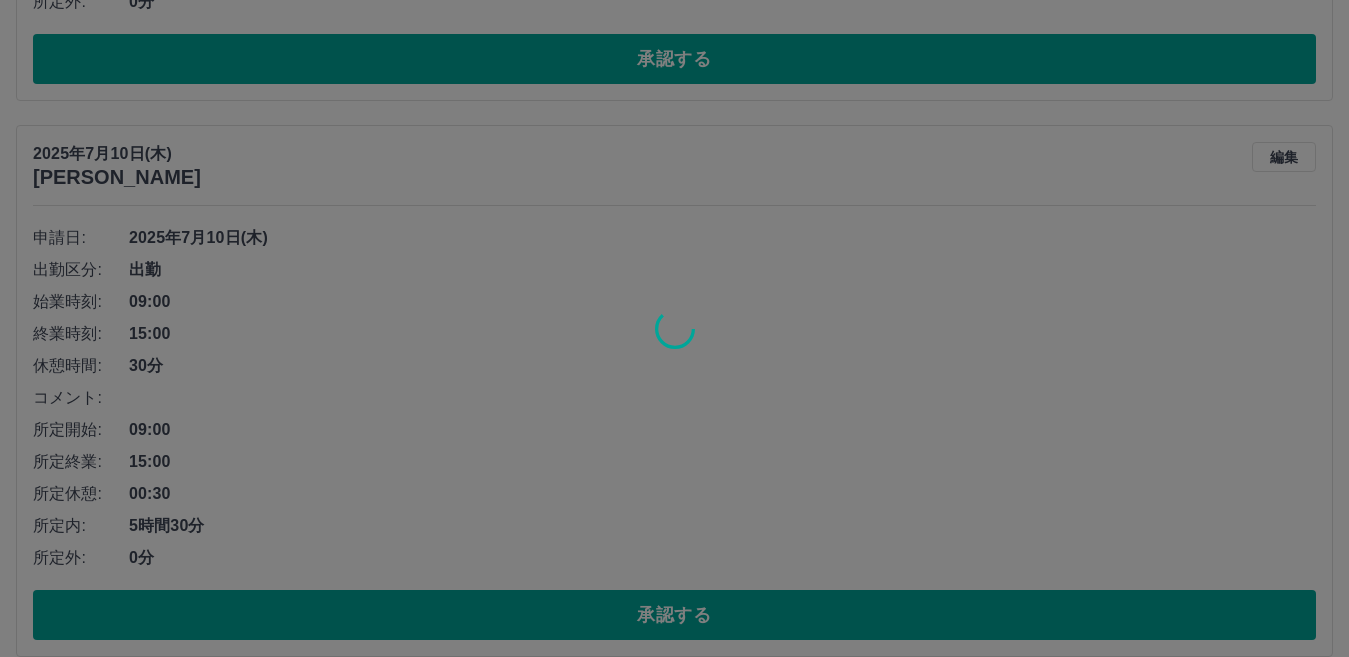 scroll, scrollTop: 784, scrollLeft: 0, axis: vertical 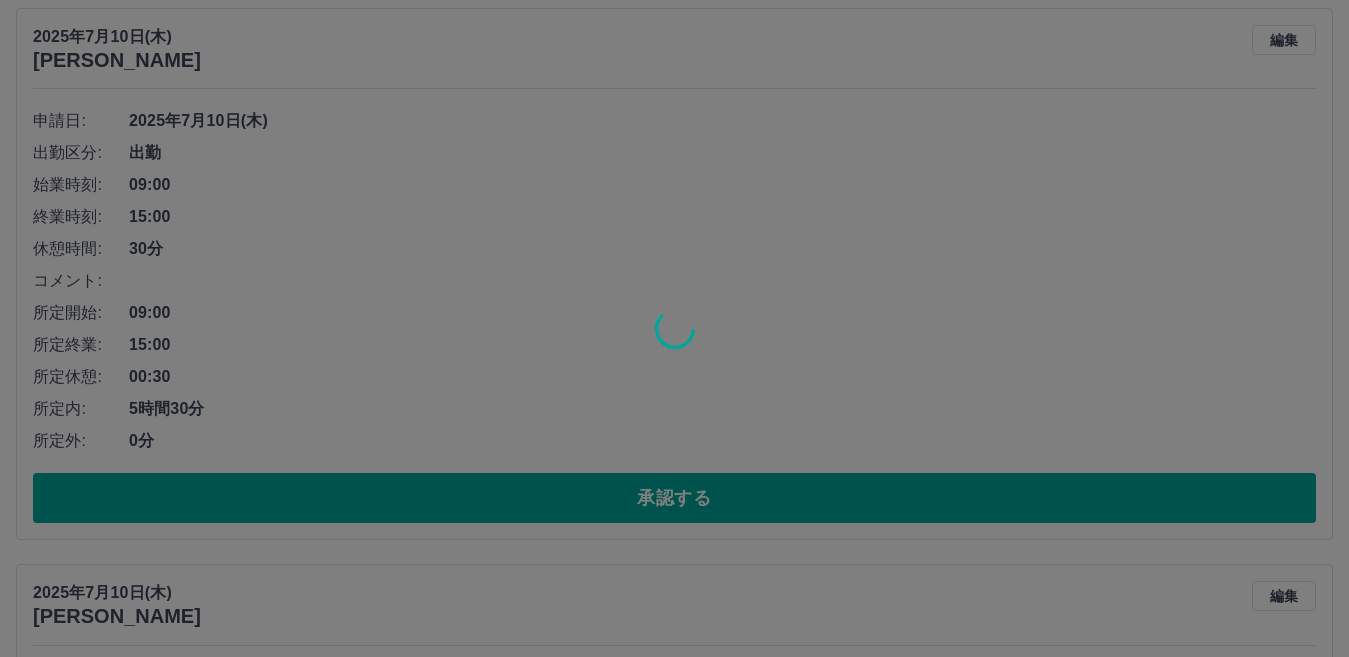 click at bounding box center (674, 328) 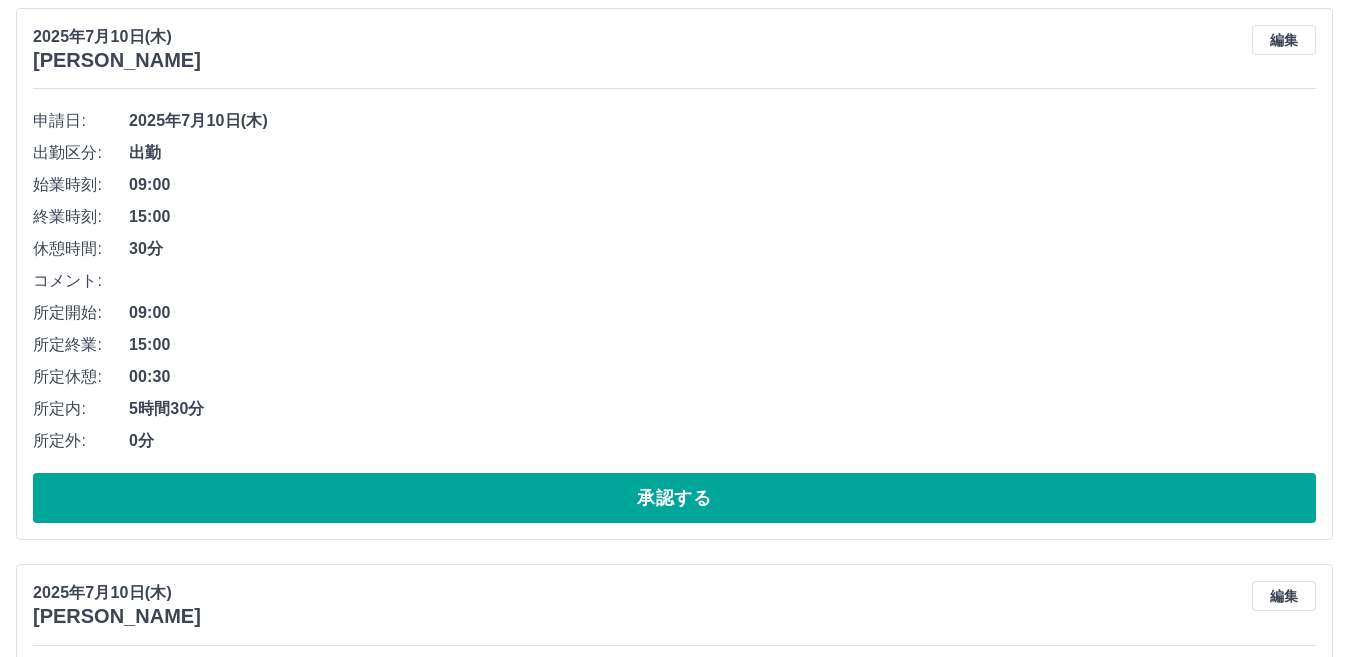 click on "SDH勤怠 [PERSON_NAME] 勤怠報告の承認 [DATE] **** 7月 * 未承認 休日 承認済み [DATE] [PERSON_NAME] 編集 申請日: [DATE] 出勤区分: 出勤 始業時刻: 09:00 終業時刻: 15:00 休憩時間: 30分 コメント: 所定開始: 09:00 所定終業: 15:00 所定休憩: 00:30 所定内: 5時間30分 所定外: 0分 承認する [DATE] [PERSON_NAME] 編集 申請日: [DATE] 出勤区分: 出勤 始業時刻: 09:00 終業時刻: 15:00 休憩時間: 30分 コメント: 所定開始: 09:00 所定終業: 15:00 所定休憩: 00:30 所定内: 5時間30分 所定外: 0分 承認する [DATE] [PERSON_NAME] 編集 申請日: [DATE] 出勤区分: 出勤 始業時刻: 07:30 終業時刻: 16:30 休憩時間: 1時間0分 コメント: 所定開始: 07:30 所定終業: 16:30 所定休憩: 01:00 所定内: 8時間0分 所定外: 0分 承認する [DATE] [PERSON_NAME] 編集 申請日: 出勤" at bounding box center (674, 1233) 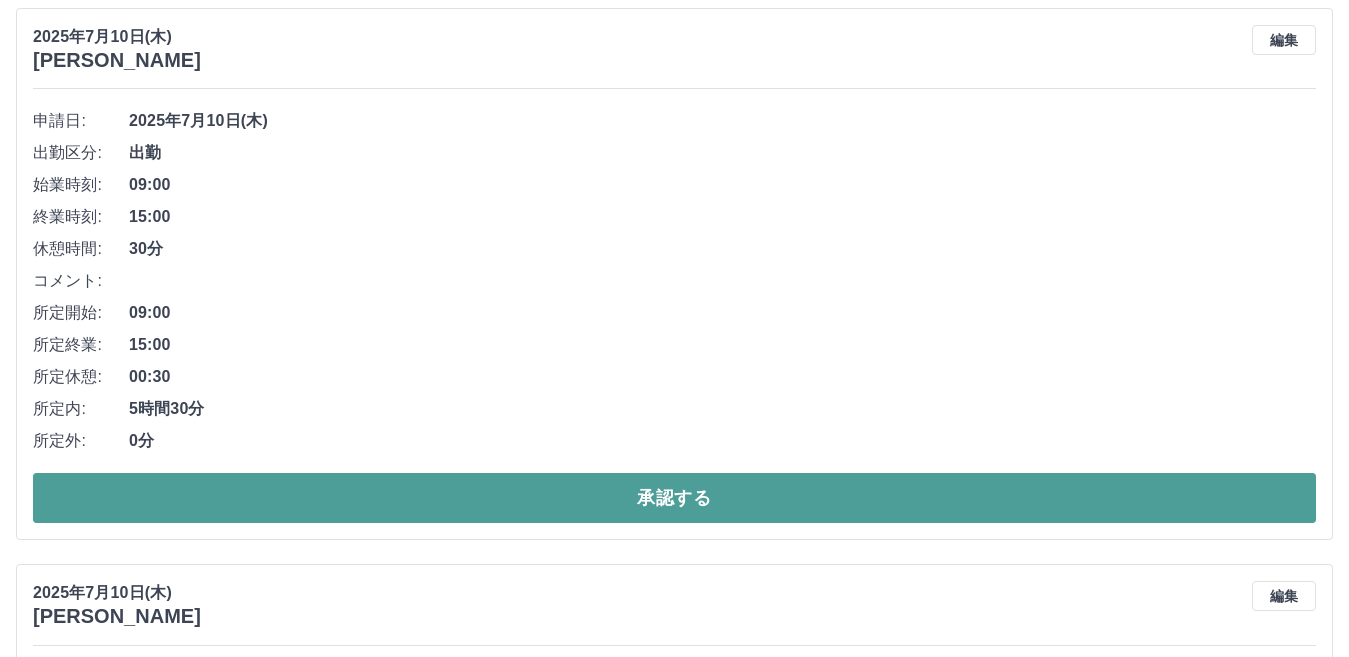 click on "承認する" at bounding box center (674, 498) 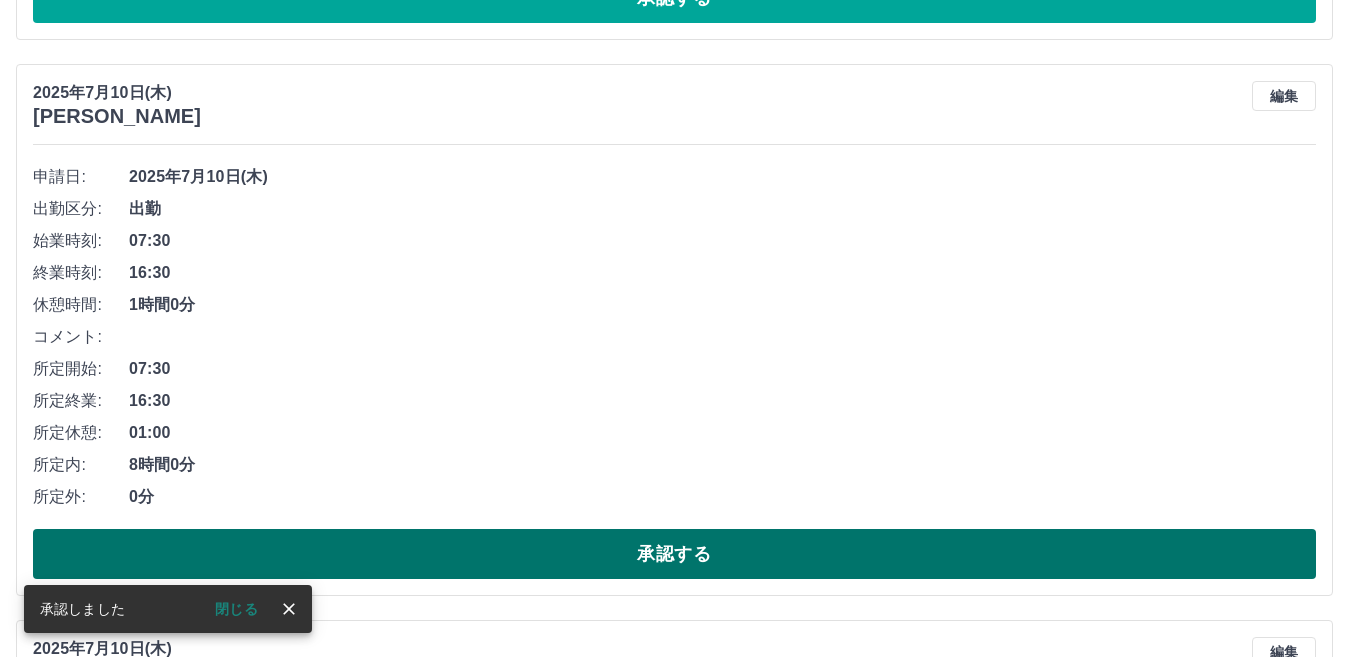 scroll, scrollTop: 172, scrollLeft: 0, axis: vertical 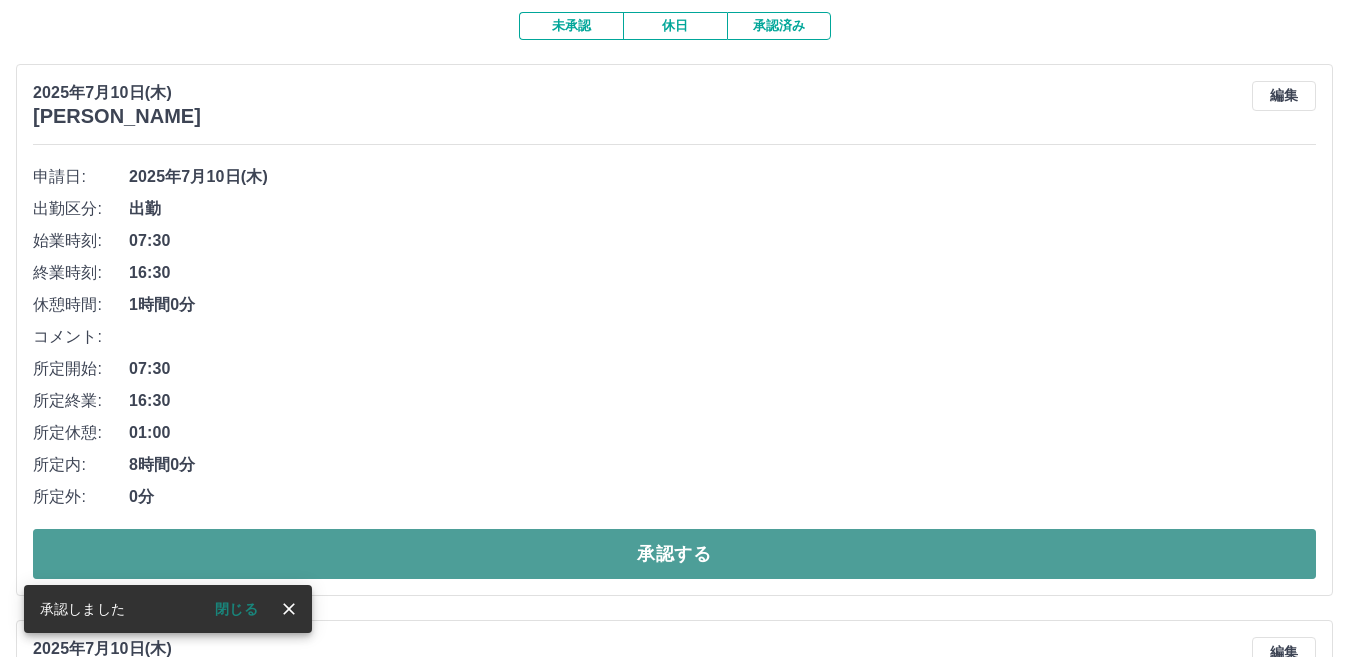 click on "承認する" at bounding box center (674, 554) 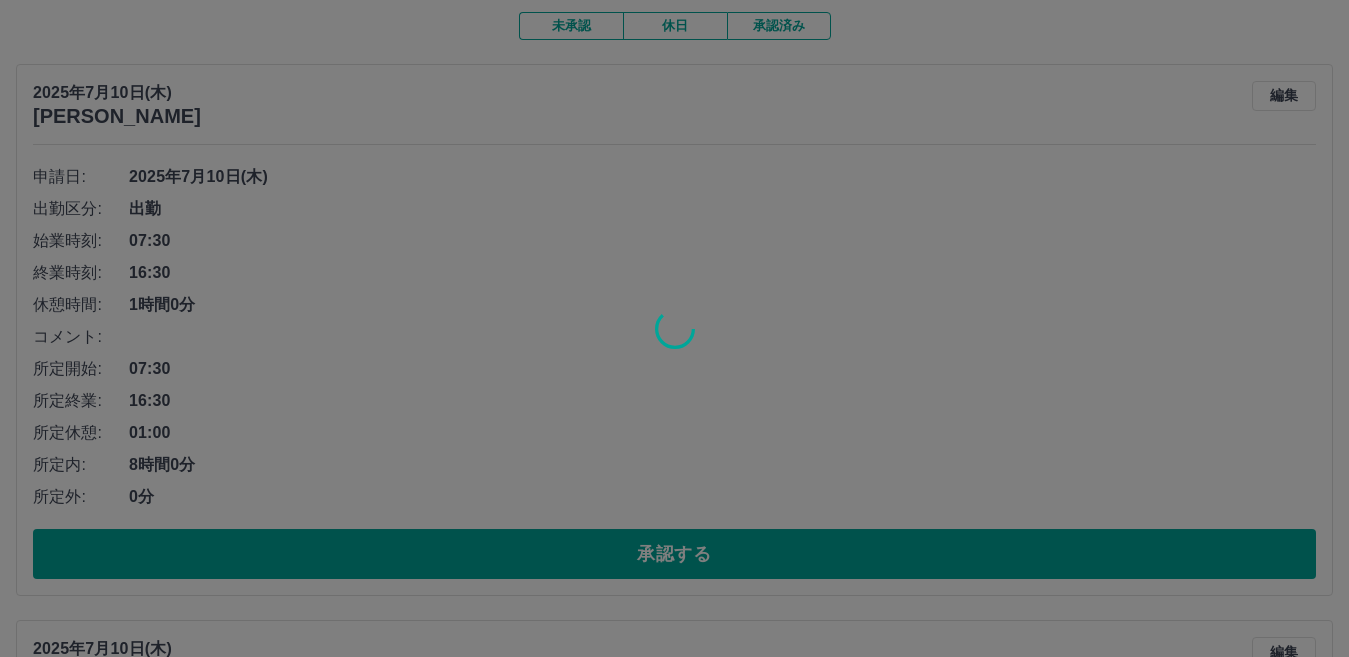 click at bounding box center (674, 328) 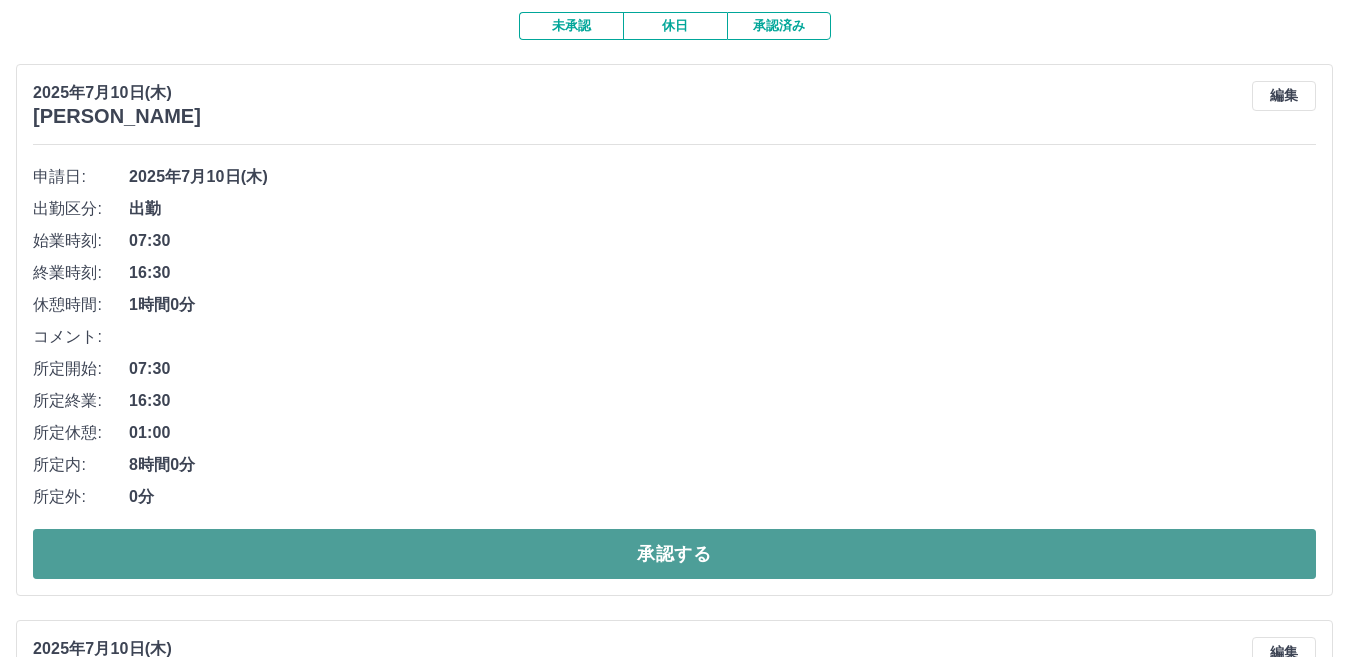 click on "承認する" at bounding box center [674, 554] 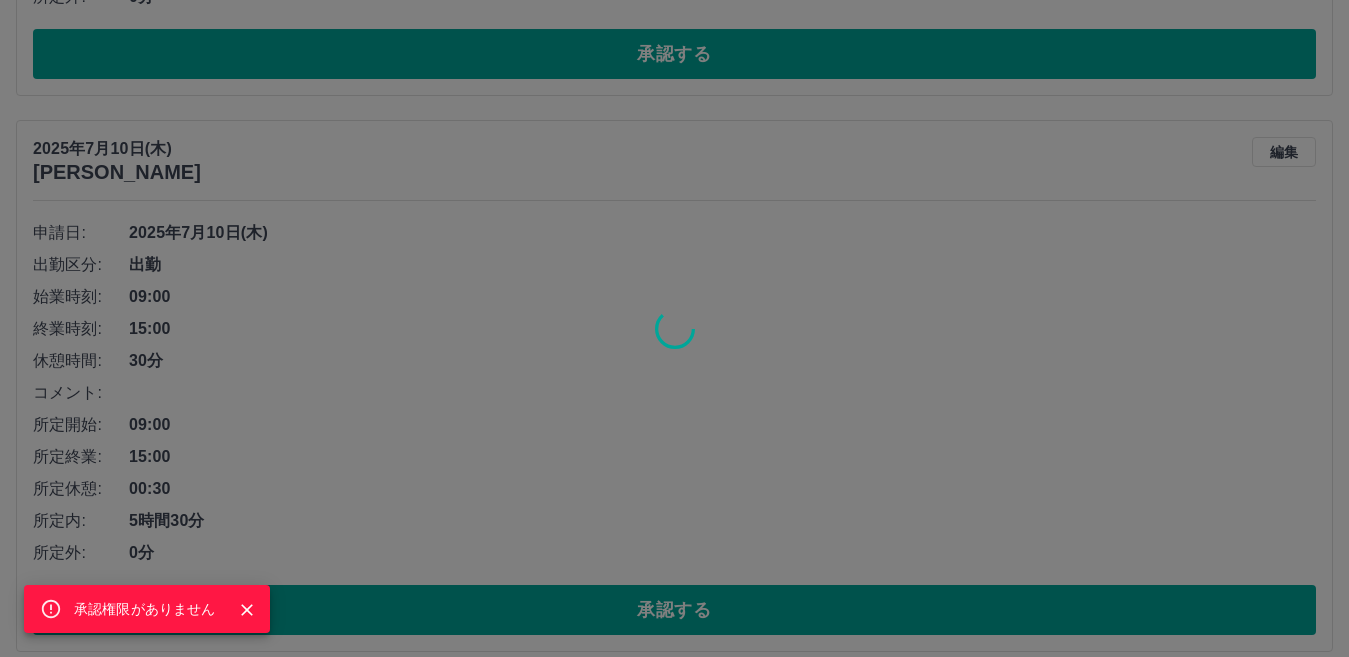scroll, scrollTop: 116, scrollLeft: 0, axis: vertical 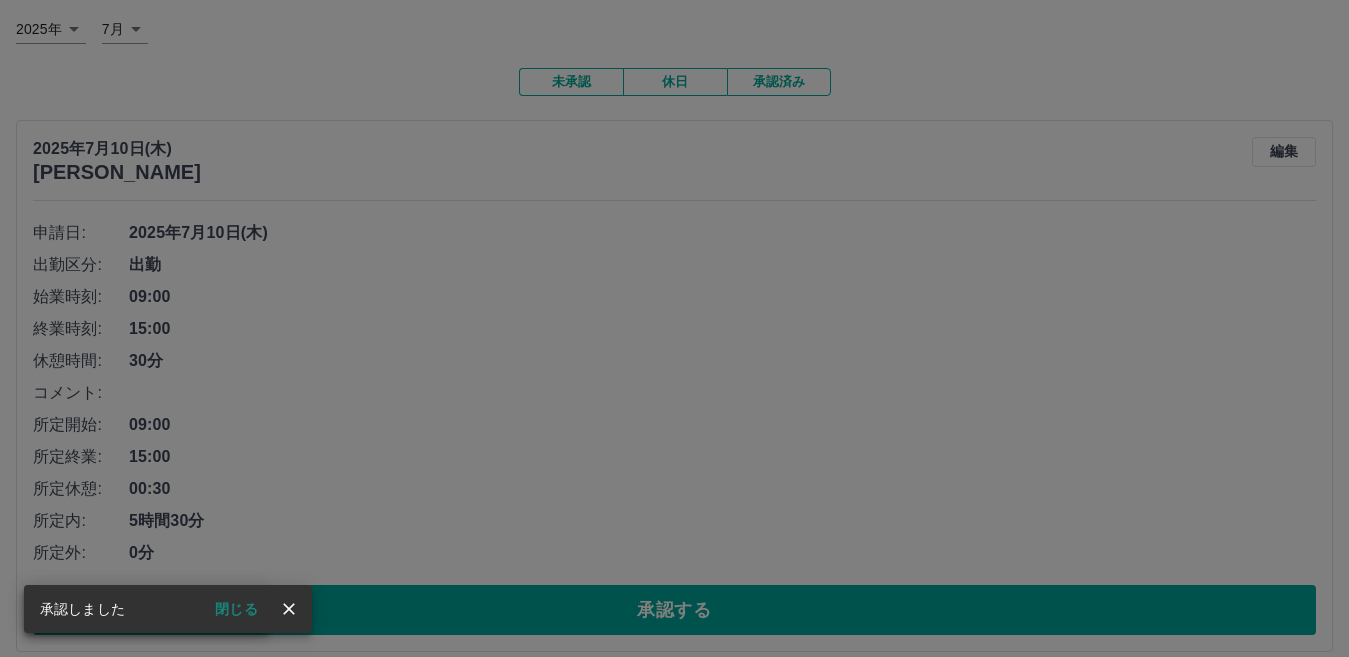 click on "承認権限がありません" at bounding box center [674, 328] 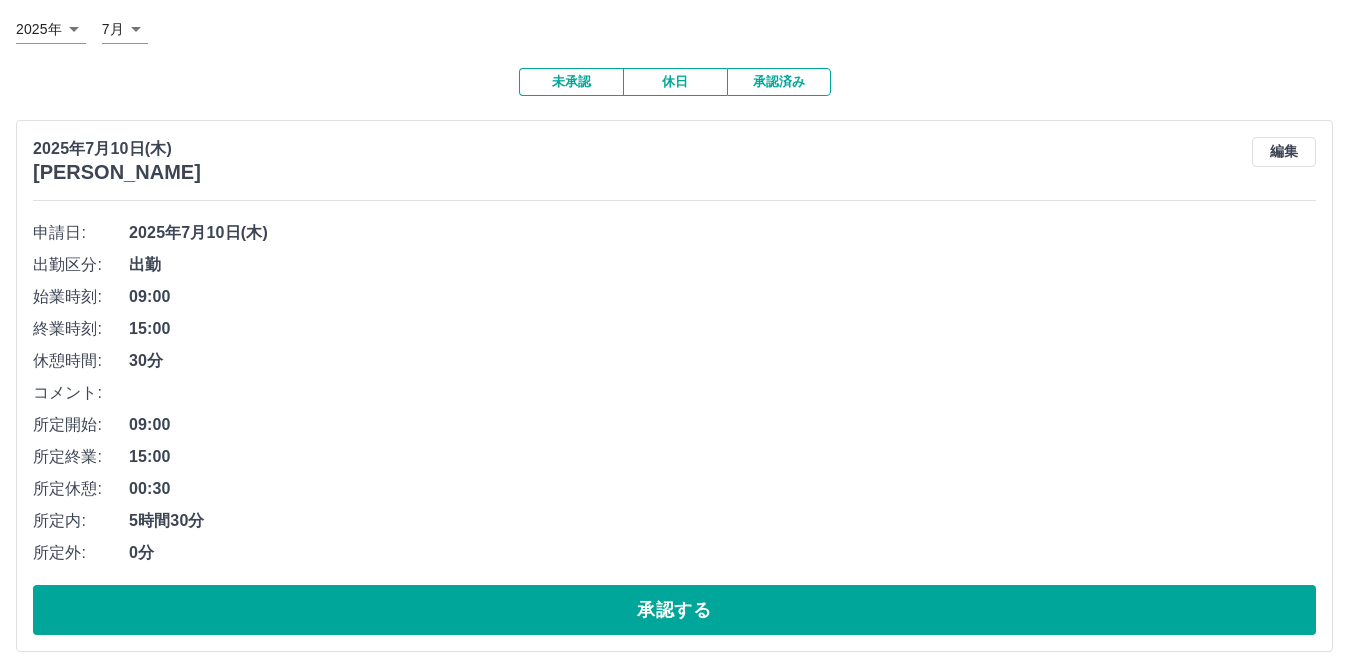click on "SDH勤怠 [PERSON_NAME] 承認権限がありません 閉じる 勤怠報告の承認 [DATE] **** 7月 * 未承認 休日 承認済み [DATE] [PERSON_NAME] 編集 申請日: [DATE] 出勤区分: 出勤 始業時刻: 09:00 終業時刻: 15:00 休憩時間: 30分 コメント: 所定開始: 09:00 所定終業: 15:00 所定休憩: 00:30 所定内: 5時間30分 所定外: 0分 承認する [DATE] [PERSON_NAME] 編集 申請日: [DATE] 出勤区分: 出勤 始業時刻: 09:00 終業時刻: 15:00 休憩時間: 30分 コメント: 所定開始: 09:00 所定終業: 15:00 所定休憩: 00:30 所定内: 5時間30分 所定外: 0分 承認する [DATE] [PERSON_NAME] 編集 申請日: [DATE] 出勤区分: 出勤 始業時刻: 09:00 終業時刻: 15:00 休憩時間: 30分 コメント: 所定開始: 09:00 所定終業: 15:00 所定休憩: 00:30 所定内: 5時間30分 所定外: 0分 承認する [DATE] 編集" at bounding box center (674, 1066) 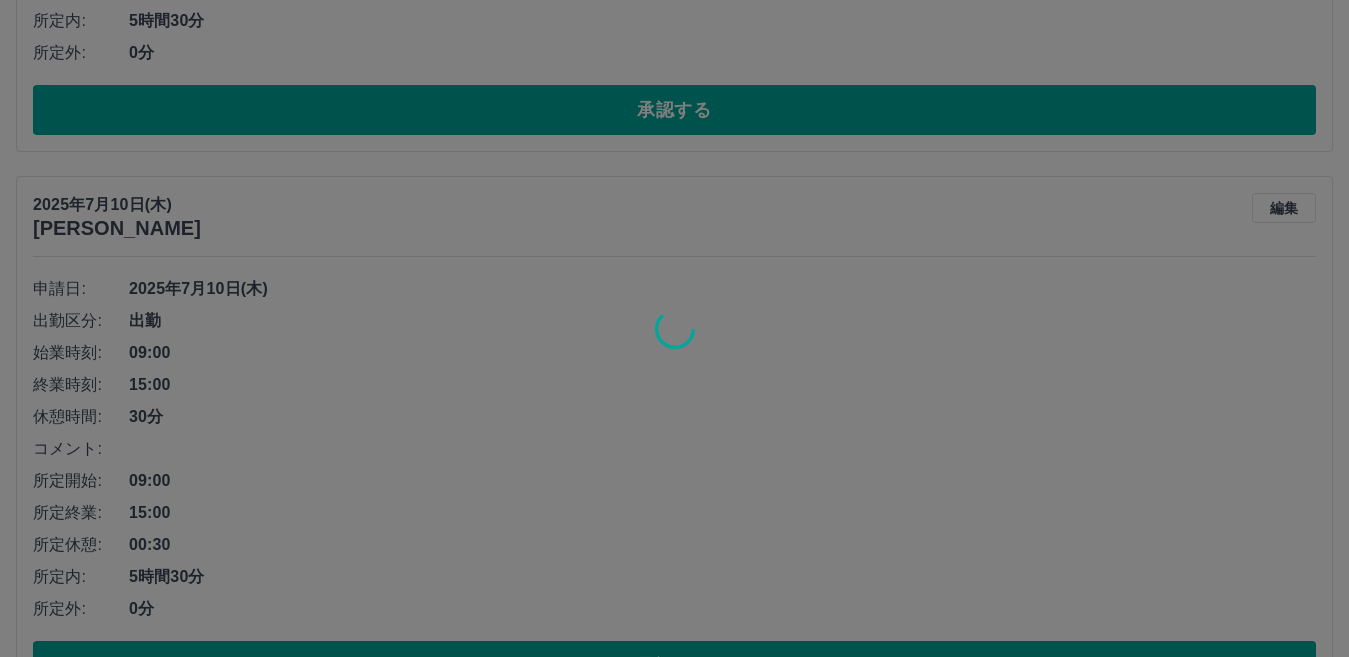 scroll, scrollTop: 816, scrollLeft: 0, axis: vertical 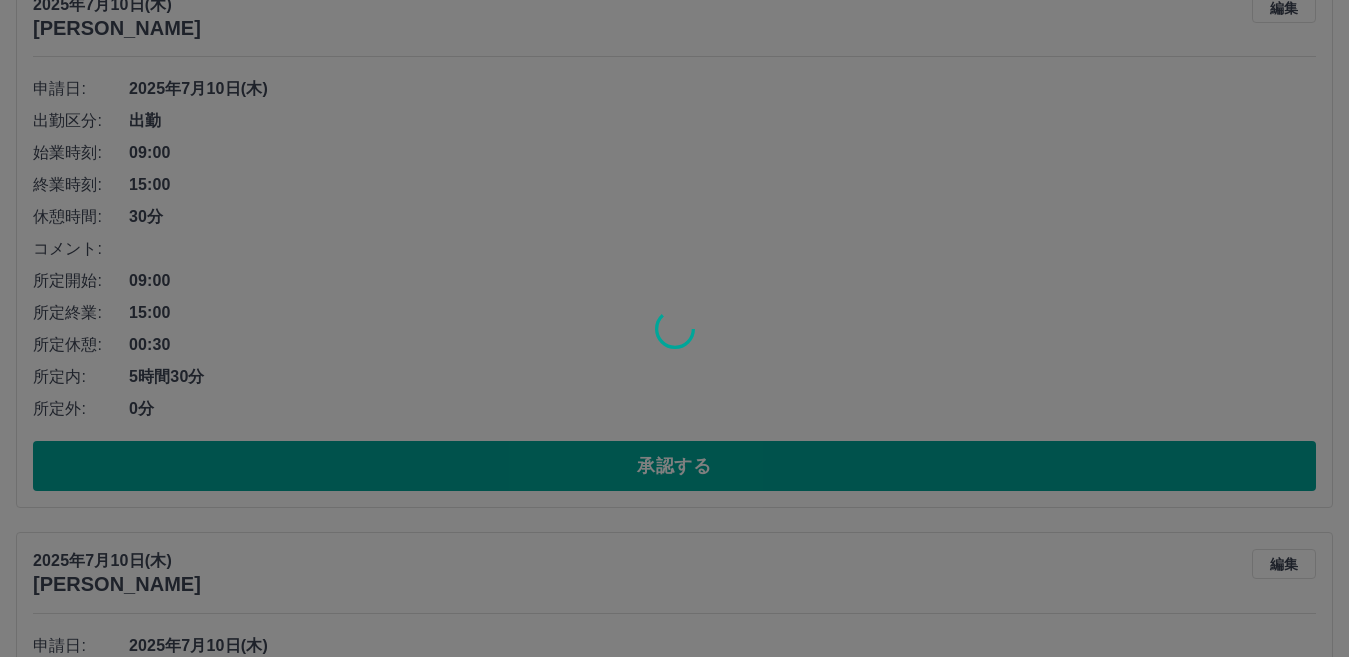 click at bounding box center [674, 328] 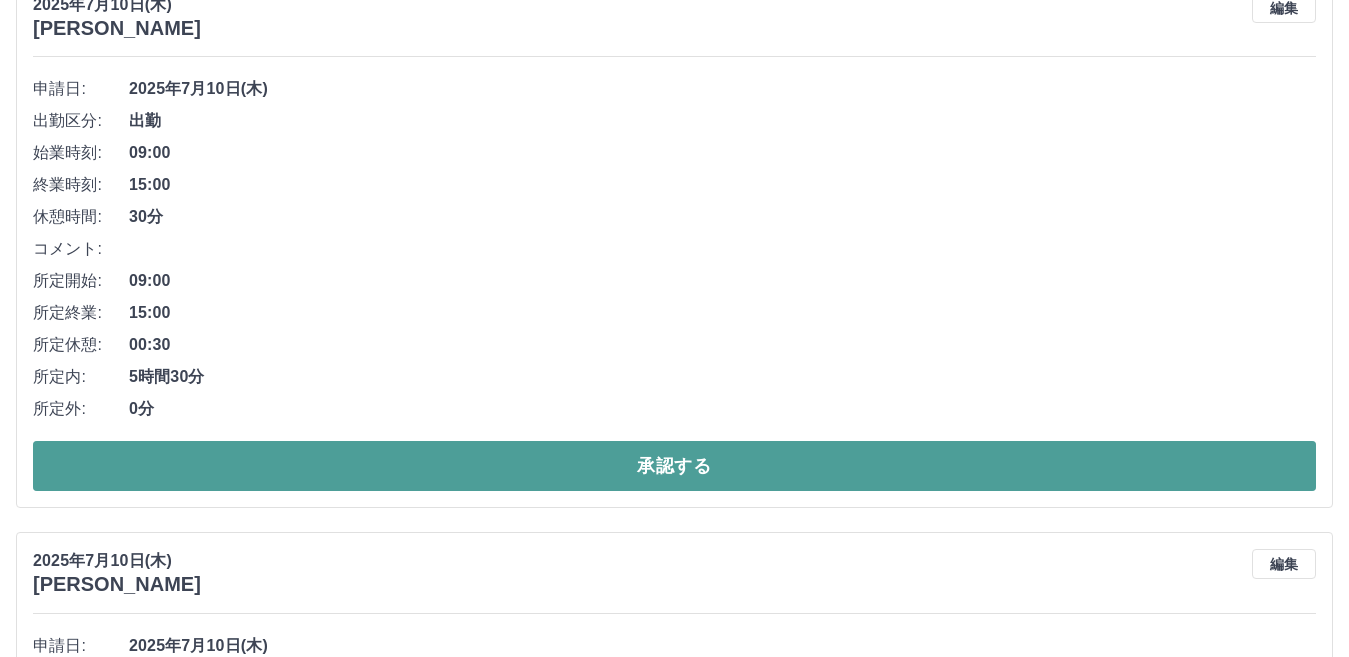 click on "承認する" at bounding box center (674, 466) 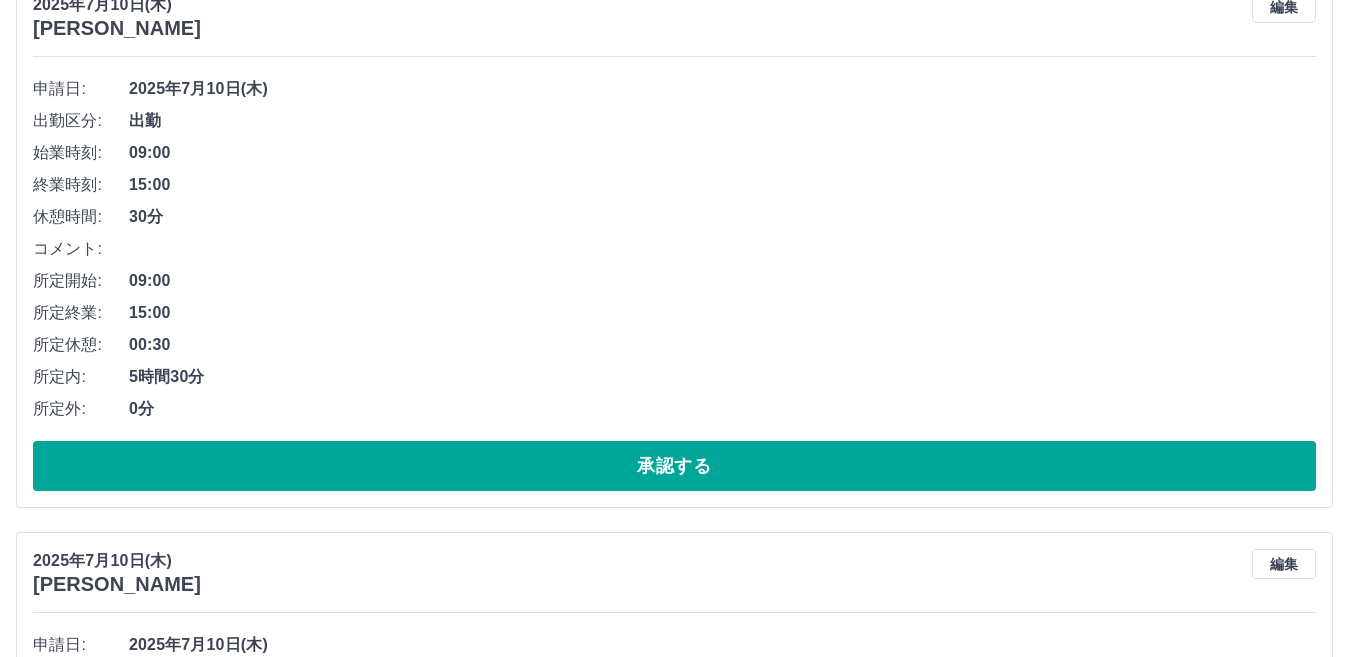 click at bounding box center (674, 328) 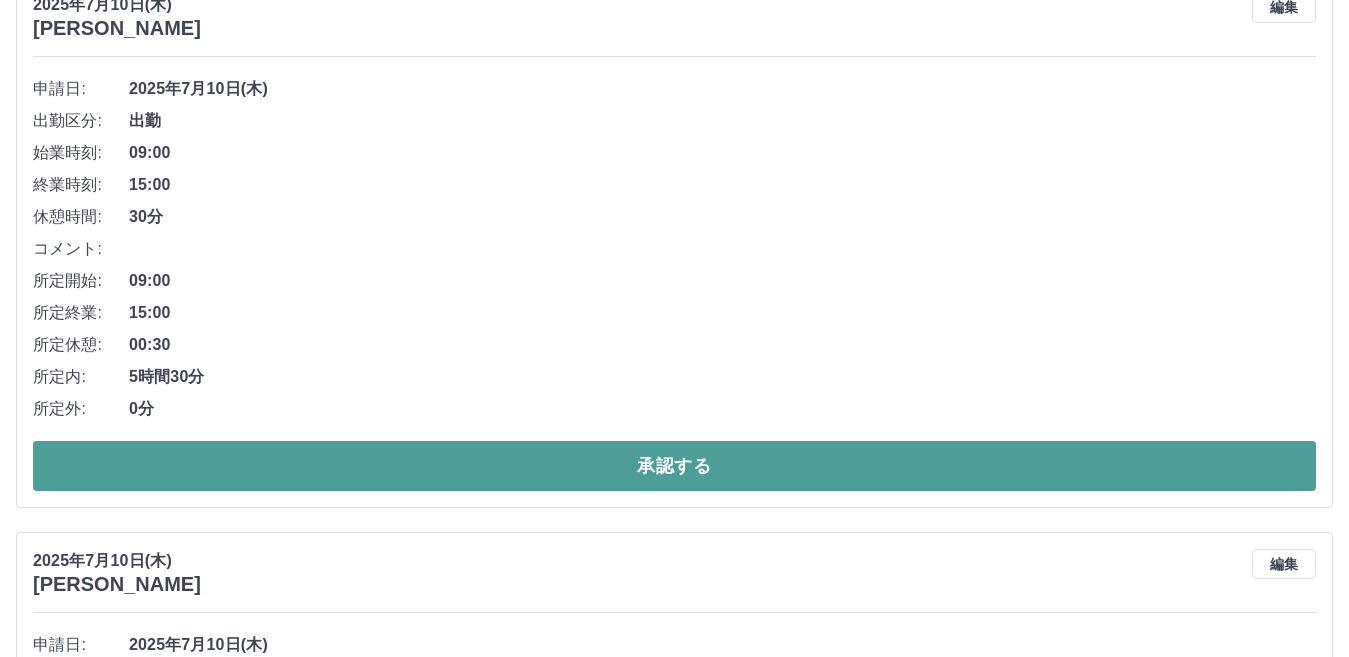 click on "承認する" at bounding box center [674, 466] 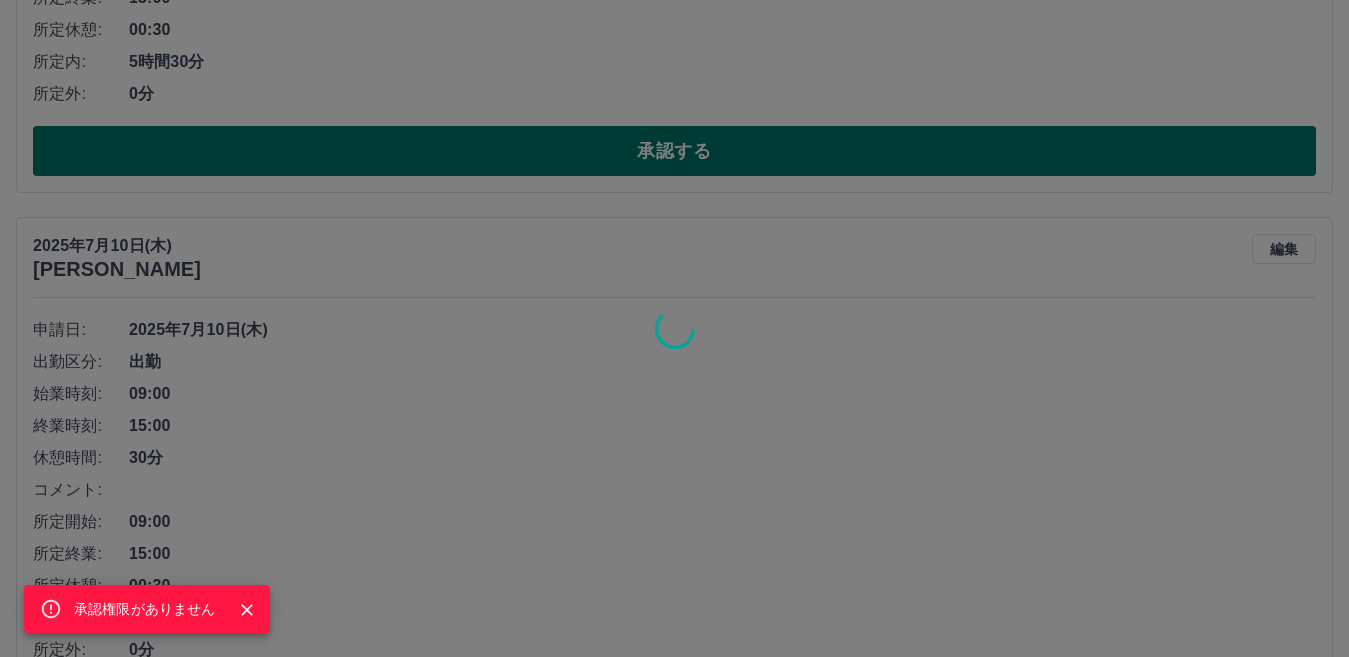 scroll, scrollTop: 204, scrollLeft: 0, axis: vertical 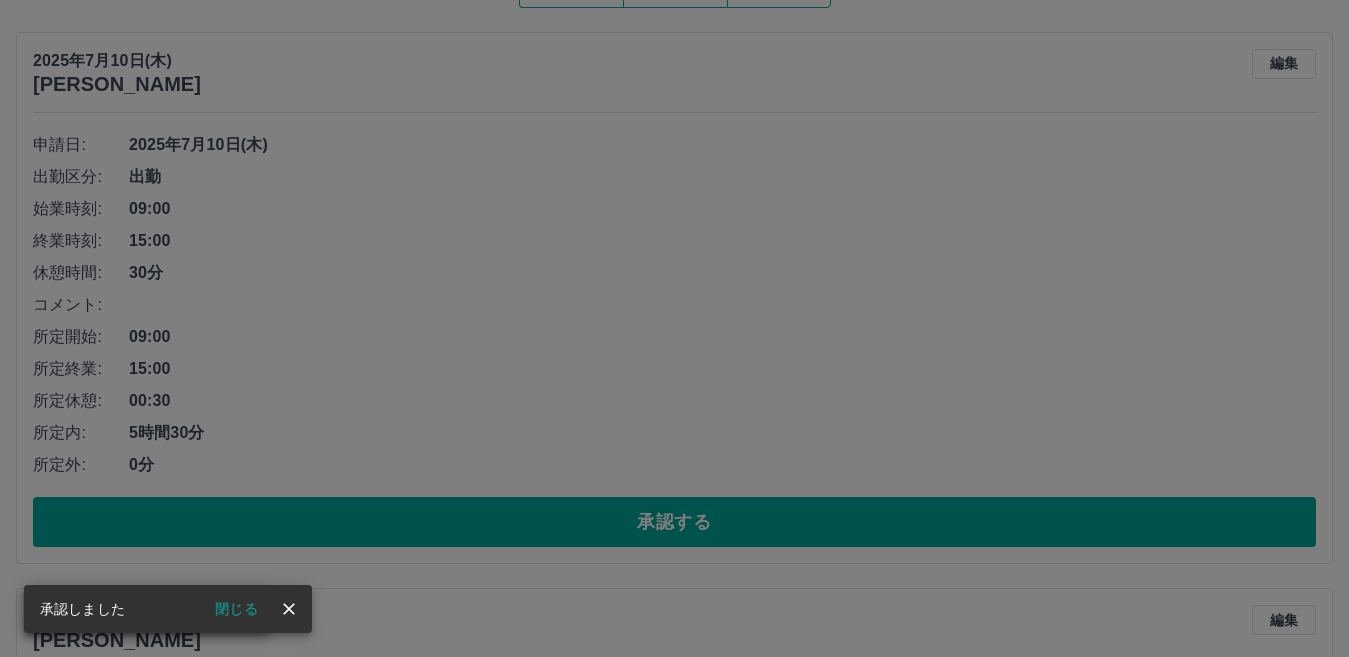 click on "承認権限がありません" at bounding box center (674, 328) 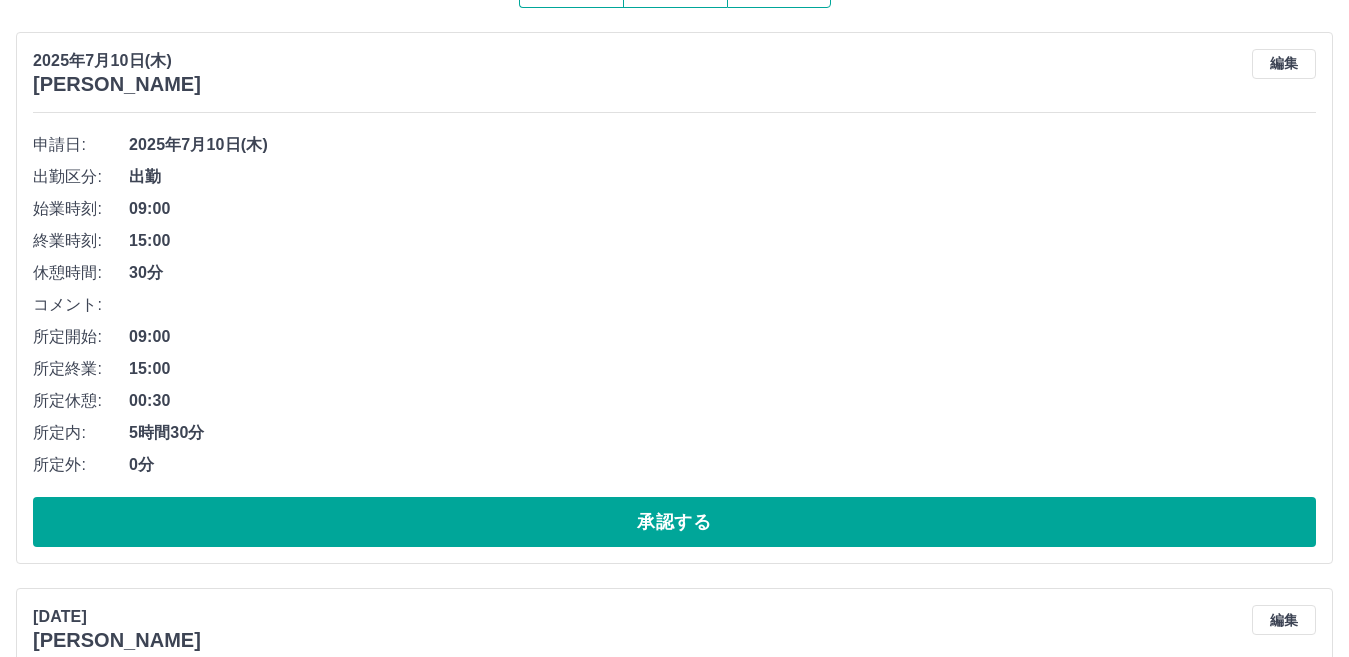 click on "SDH勤怠 [PERSON_NAME] 承認権限がありません 勤怠報告の承認 [DATE] **** 7月 * 未承認 休日 承認済み [DATE] [PERSON_NAME] 編集 申請日: [DATE] 出勤区分: 出勤 始業時刻: 09:00 終業時刻: 15:00 休憩時間: 30分 コメント: 所定開始: 09:00 所定終業: 15:00 所定休憩: 00:30 所定内: 5時間30分 所定外: 0分 承認する [DATE] [PERSON_NAME] 編集 申請日: [DATE] 出勤区分: 有休 コメント: 所定開始: 09:00 所定終業: 15:00 所定休憩: 00:30 所定内: 0分 所定外: 0分 承認する" at bounding box center [674, 422] 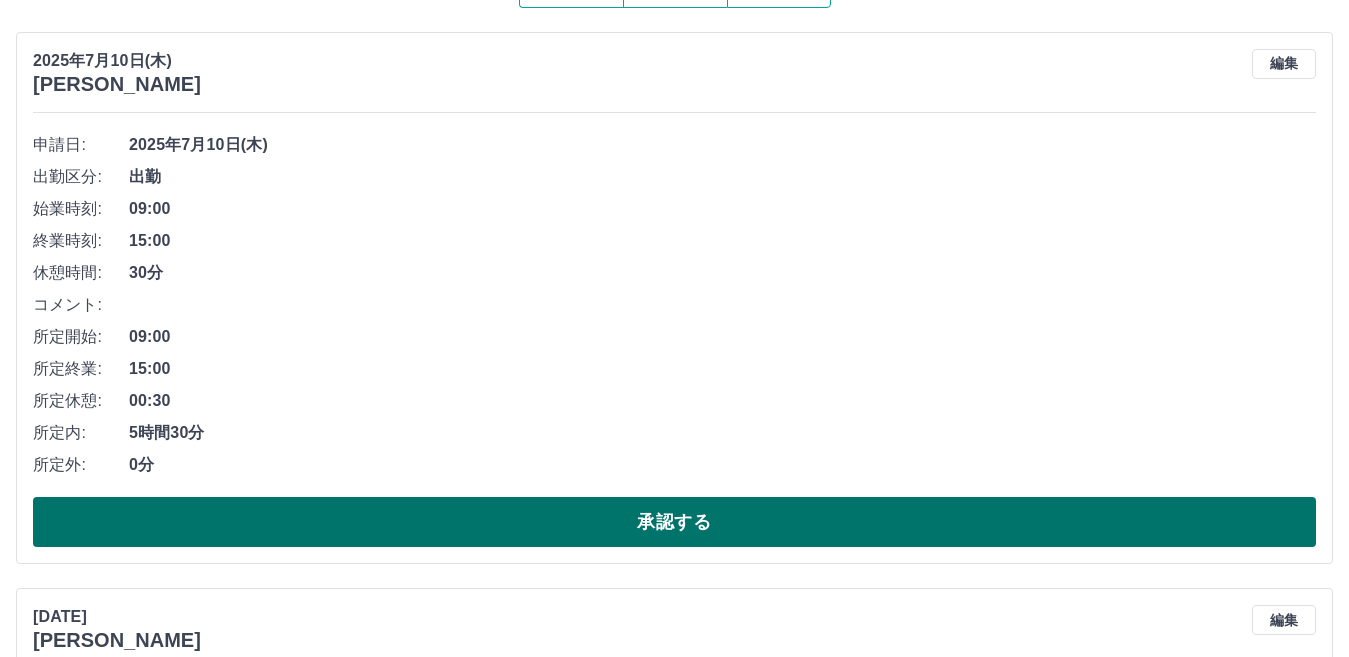click on "承認する" at bounding box center [674, 522] 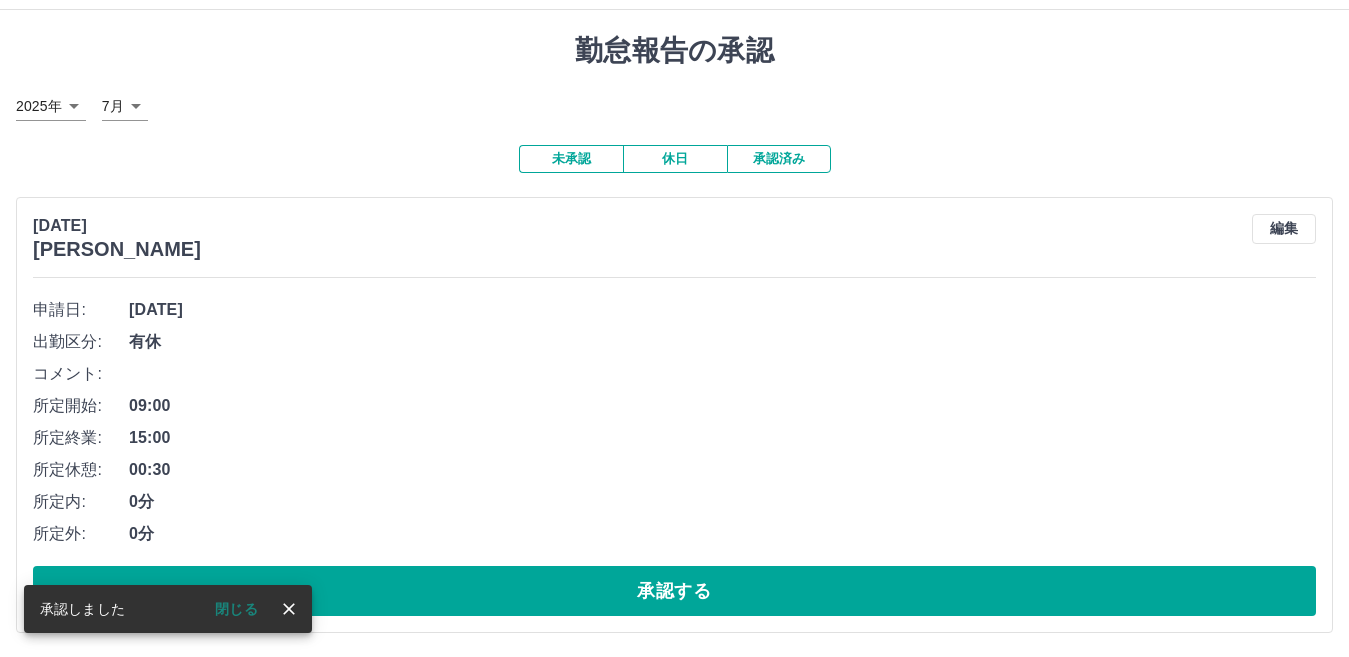scroll, scrollTop: 41, scrollLeft: 0, axis: vertical 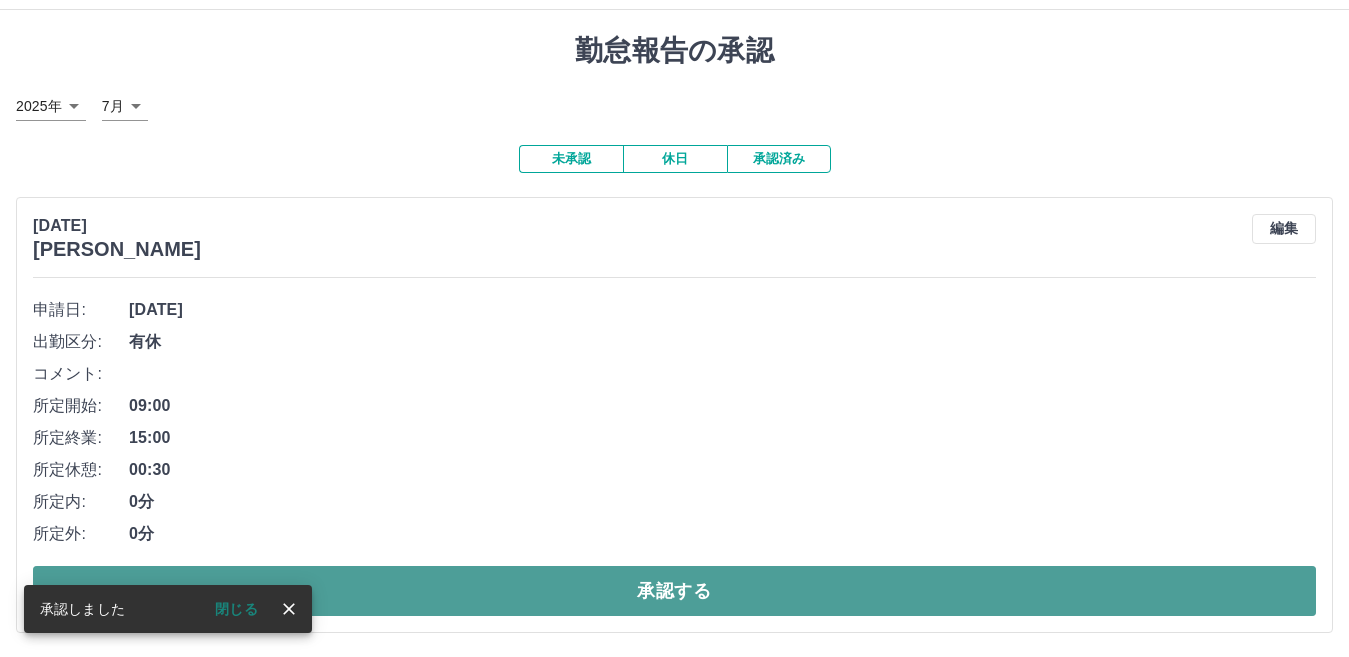 click on "承認する" at bounding box center (674, 591) 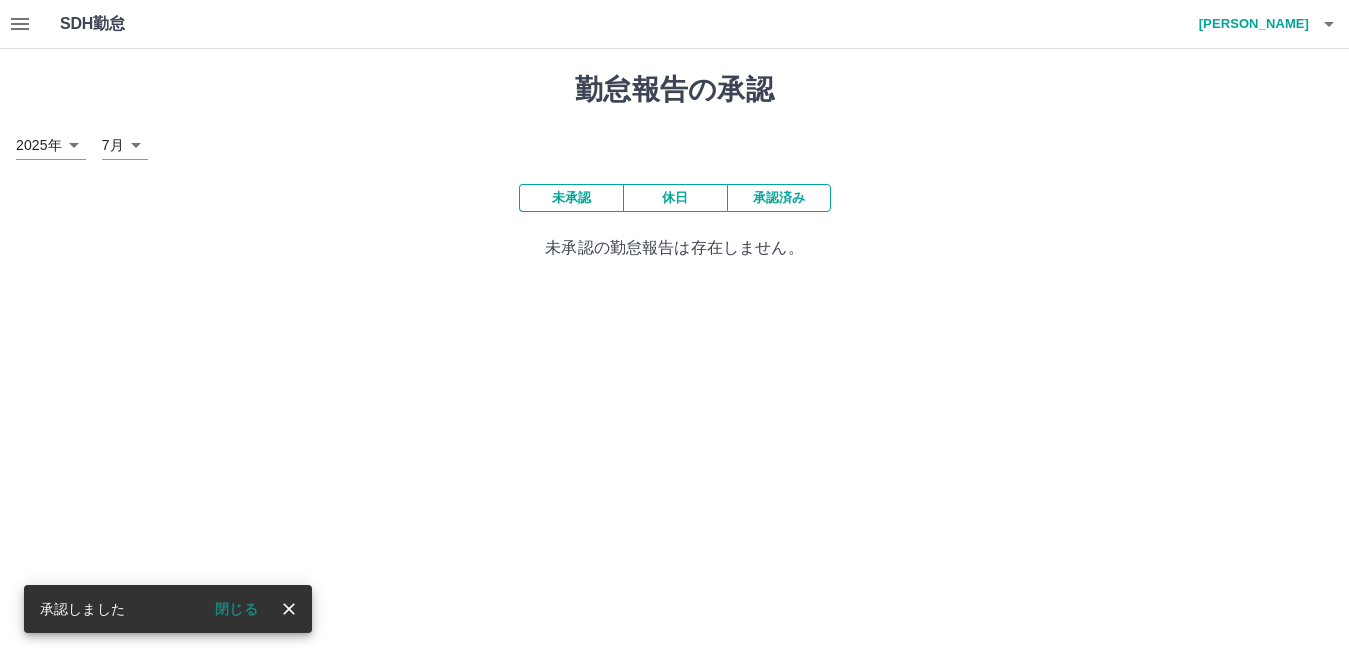 scroll, scrollTop: 0, scrollLeft: 0, axis: both 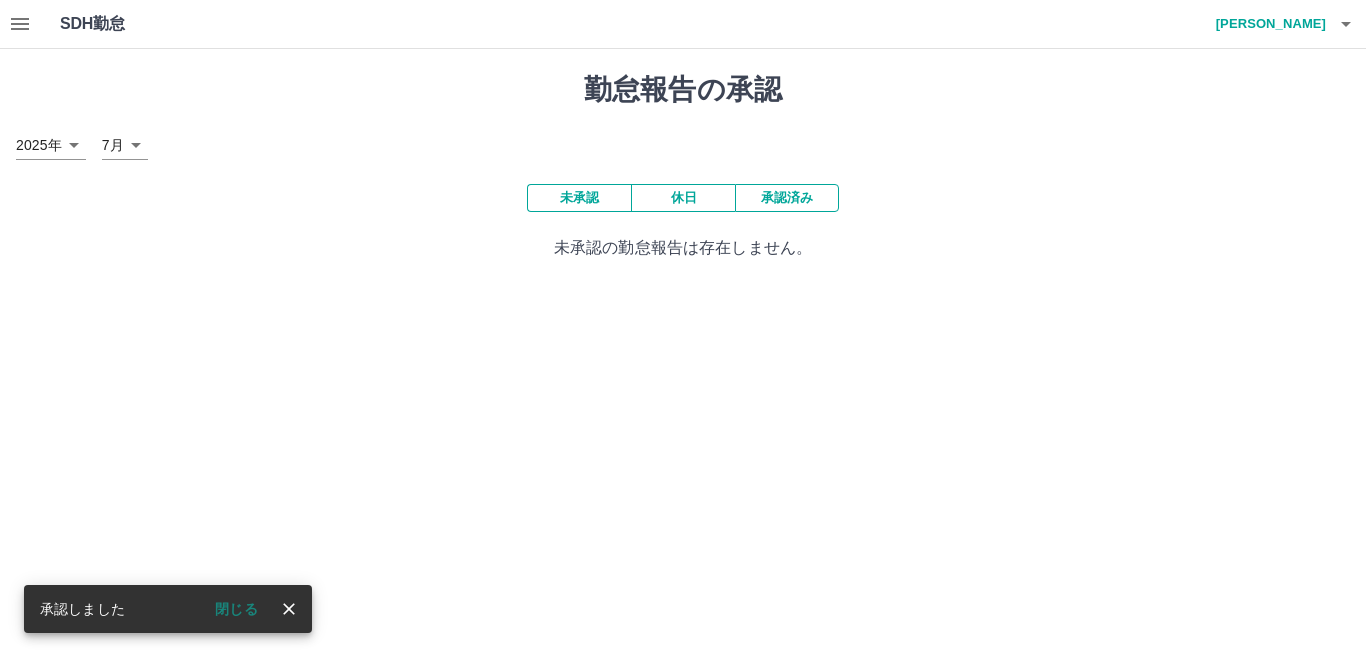 click 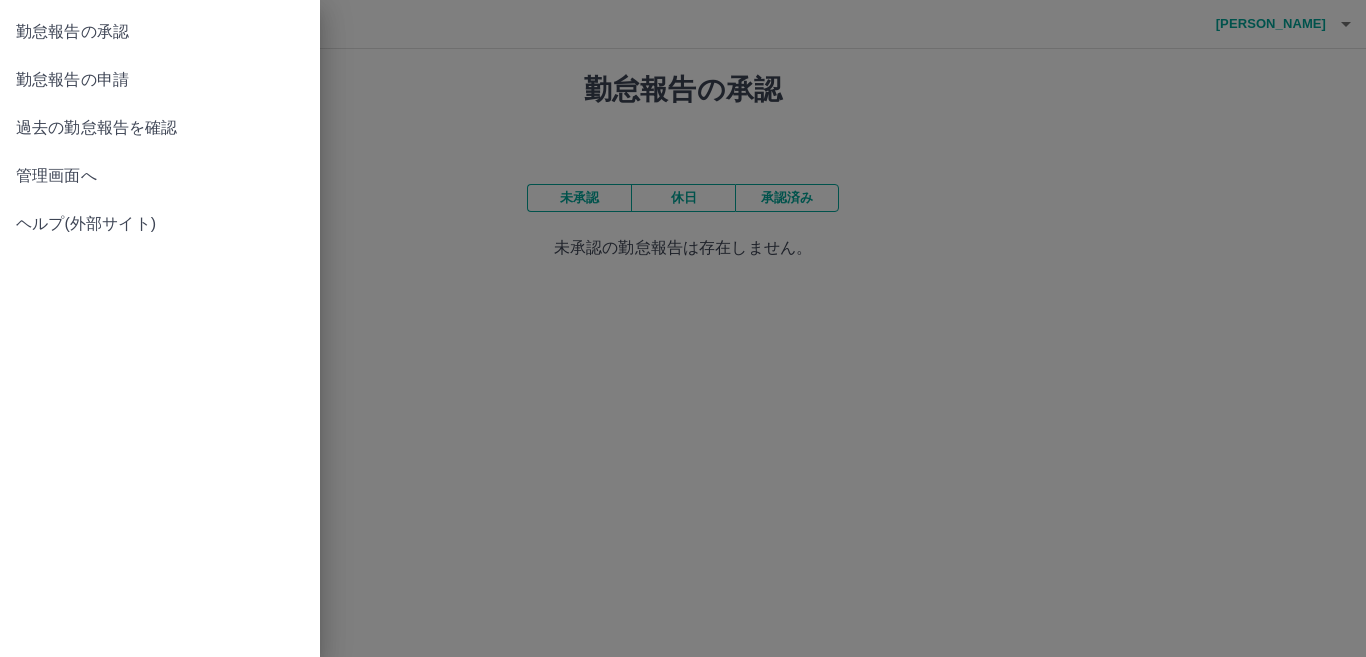 click on "管理画面へ" at bounding box center (160, 176) 